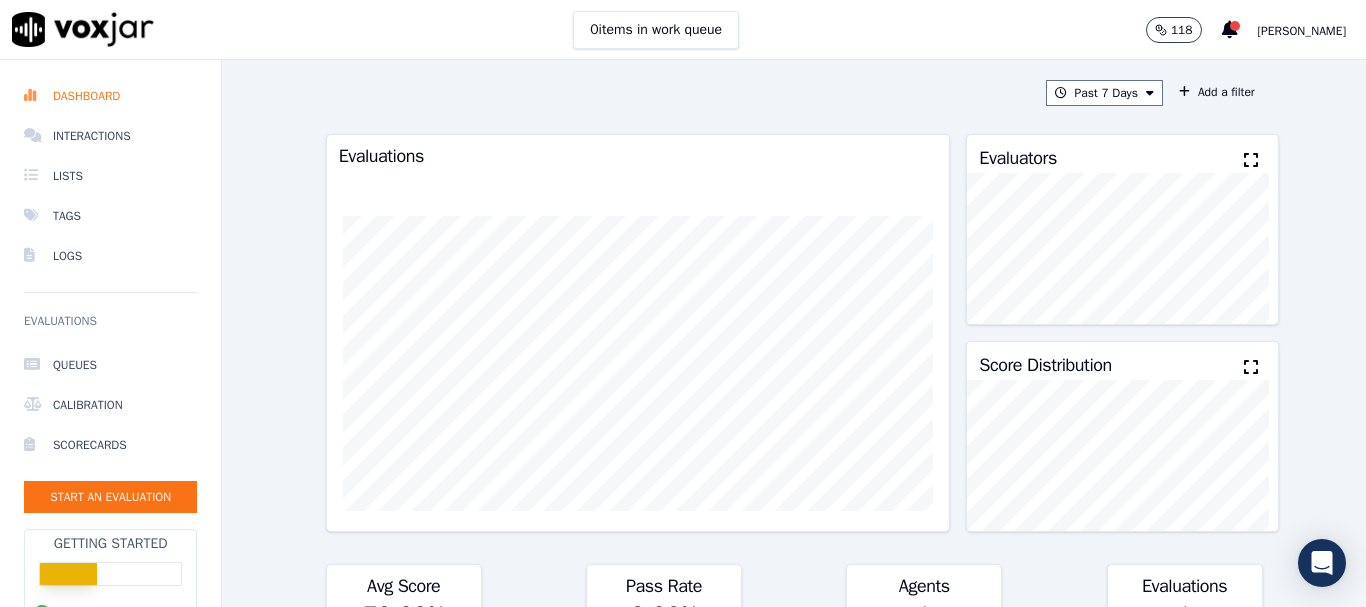 scroll, scrollTop: 0, scrollLeft: 0, axis: both 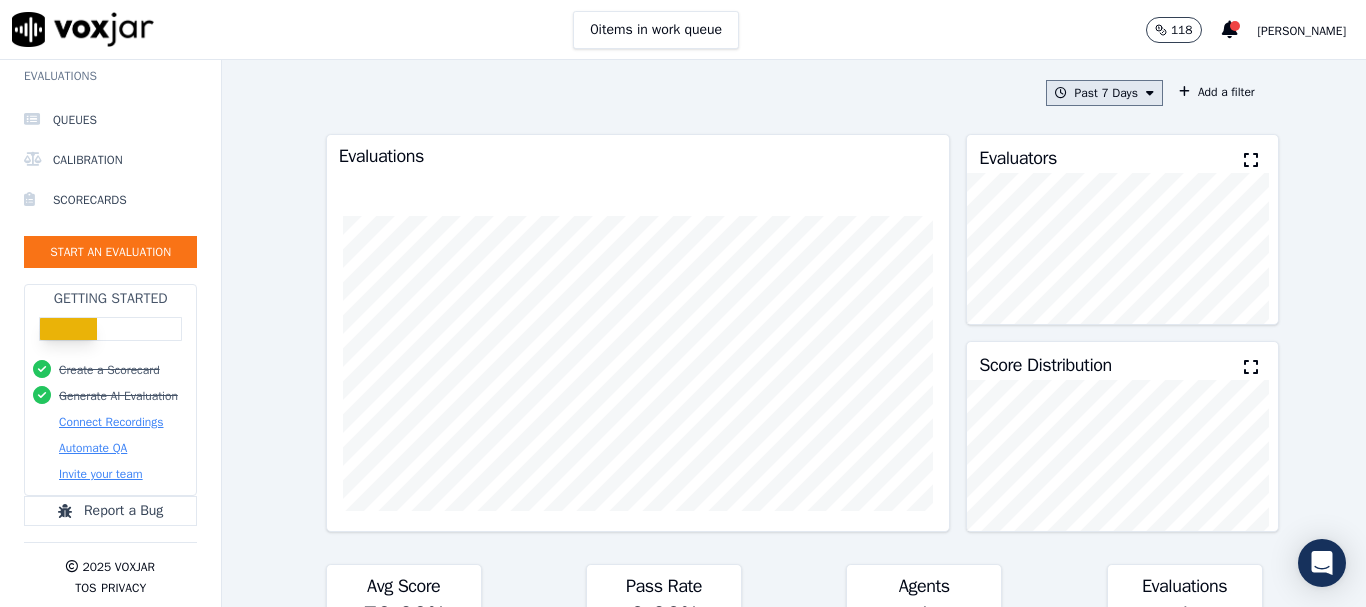 click on "Past 7 Days" at bounding box center (1104, 93) 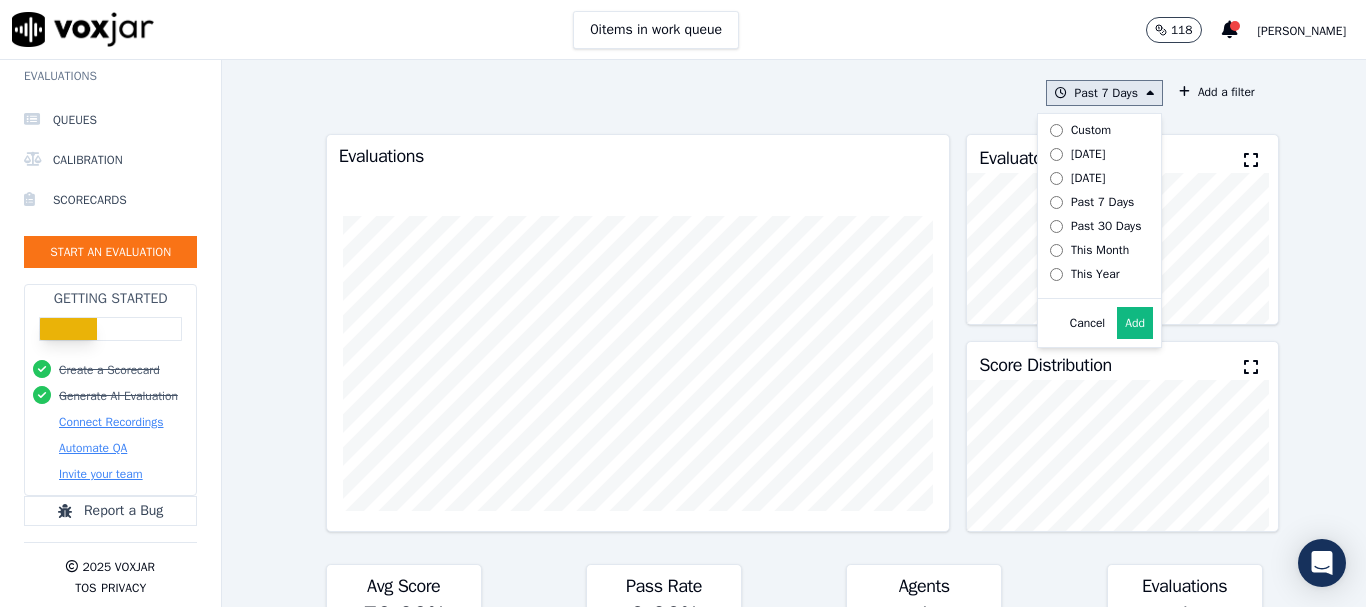 click on "Past 7 Days       Custom     Today     Yesterday     Past 7 Days     Past 30 Days     This Month     This Year         Cancel   Add" at bounding box center (1104, 93) 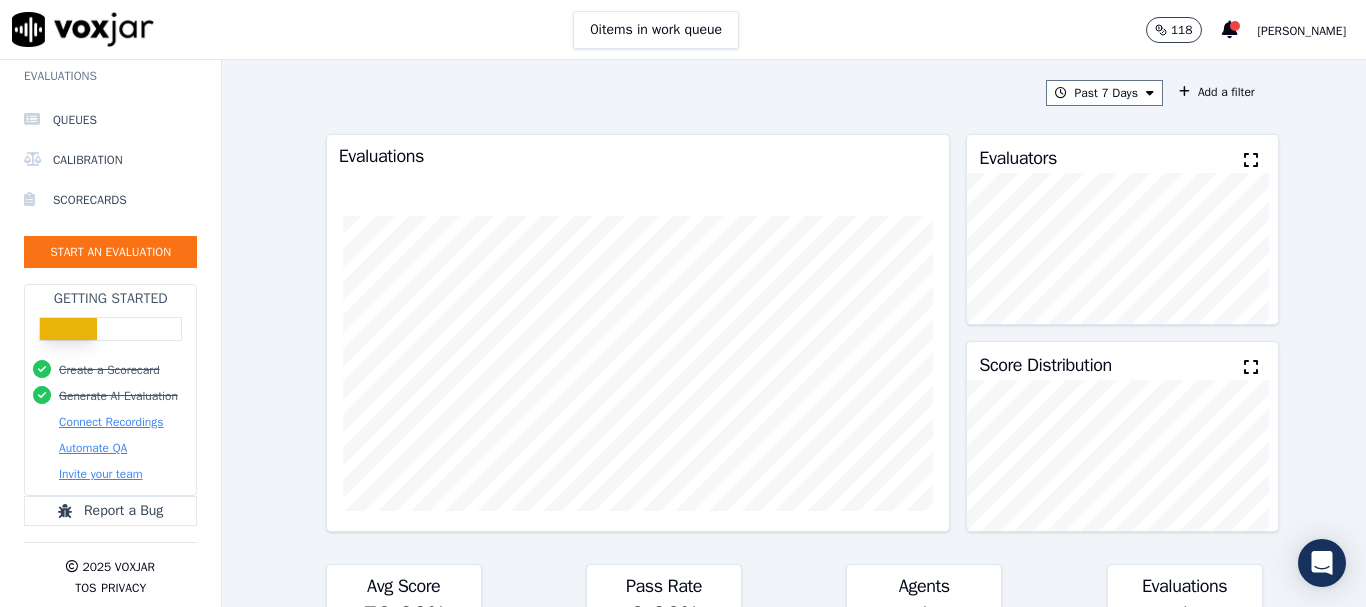 click on "Past 7 Days
Add a filter
Evaluations         Evaluators           Score Distribution             Avg Score   70.00 %
∞ %   Pass Rate   0.00 %
∞ %   Agents   1     ∞ %   Evaluations   1     ∞ %   Scores by Scorecard   Scorecards   Evals   Avg Score   Passrate     Customer Experience   1   70.00 %   0 %   export       Agent Leaderboard     Agents   Evals   Avg Score   Passrate   Recent Evals" at bounding box center (794, 333) 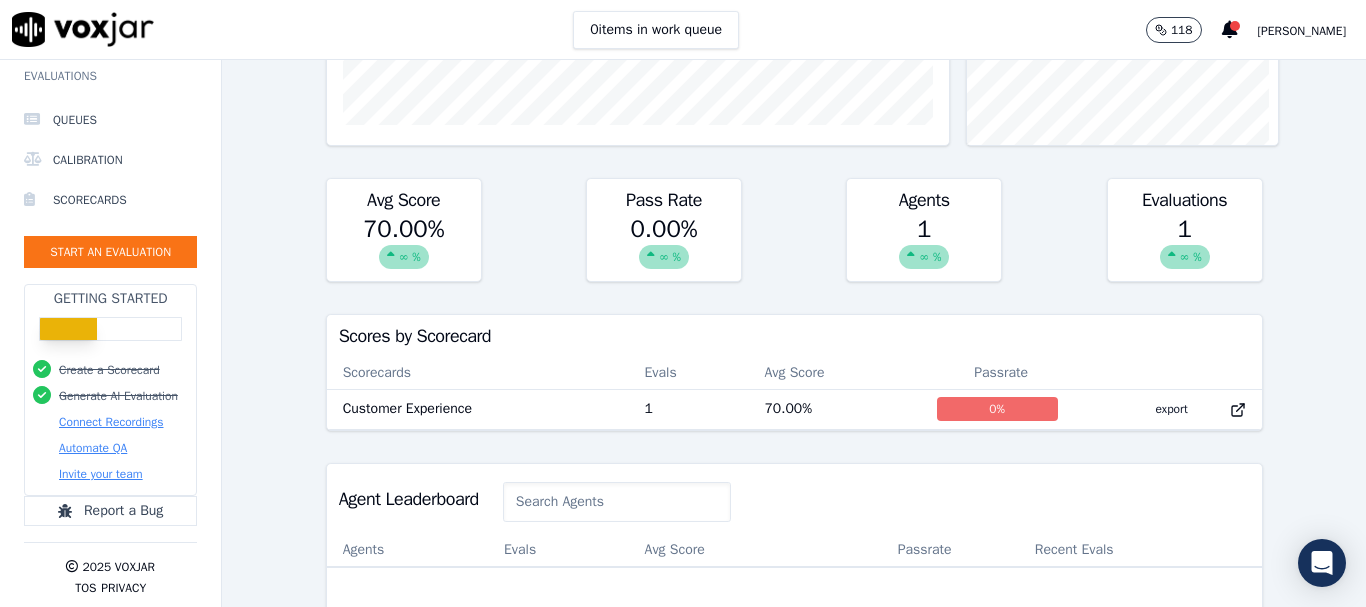scroll, scrollTop: 400, scrollLeft: 0, axis: vertical 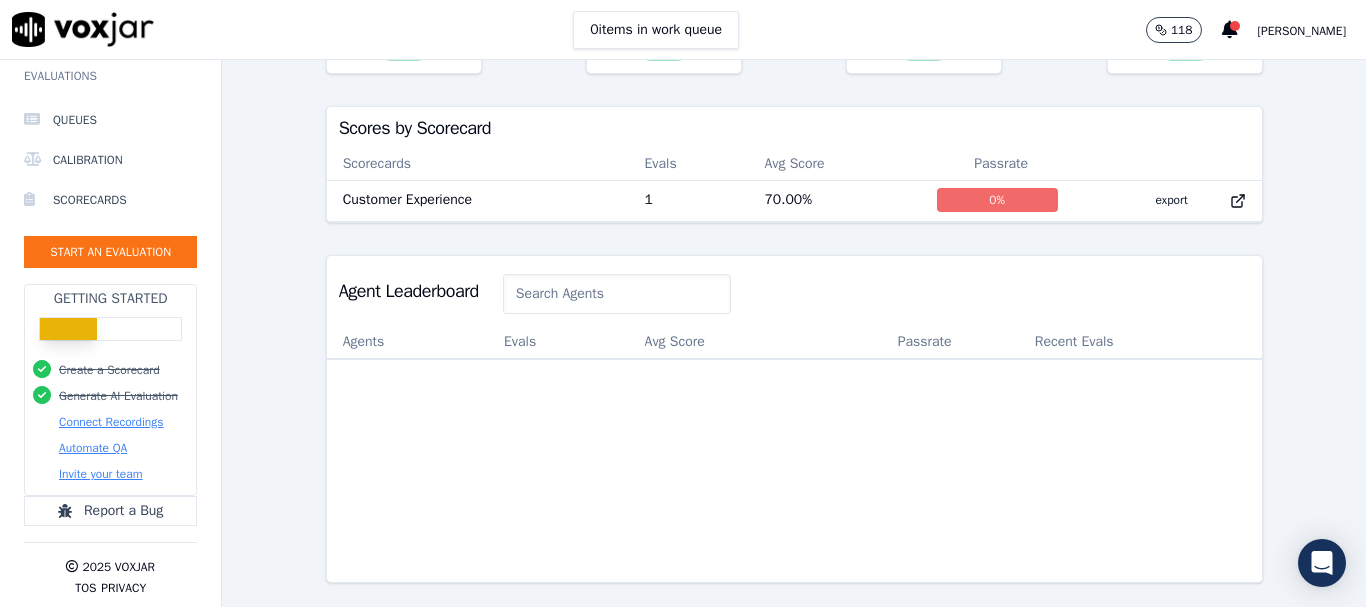click 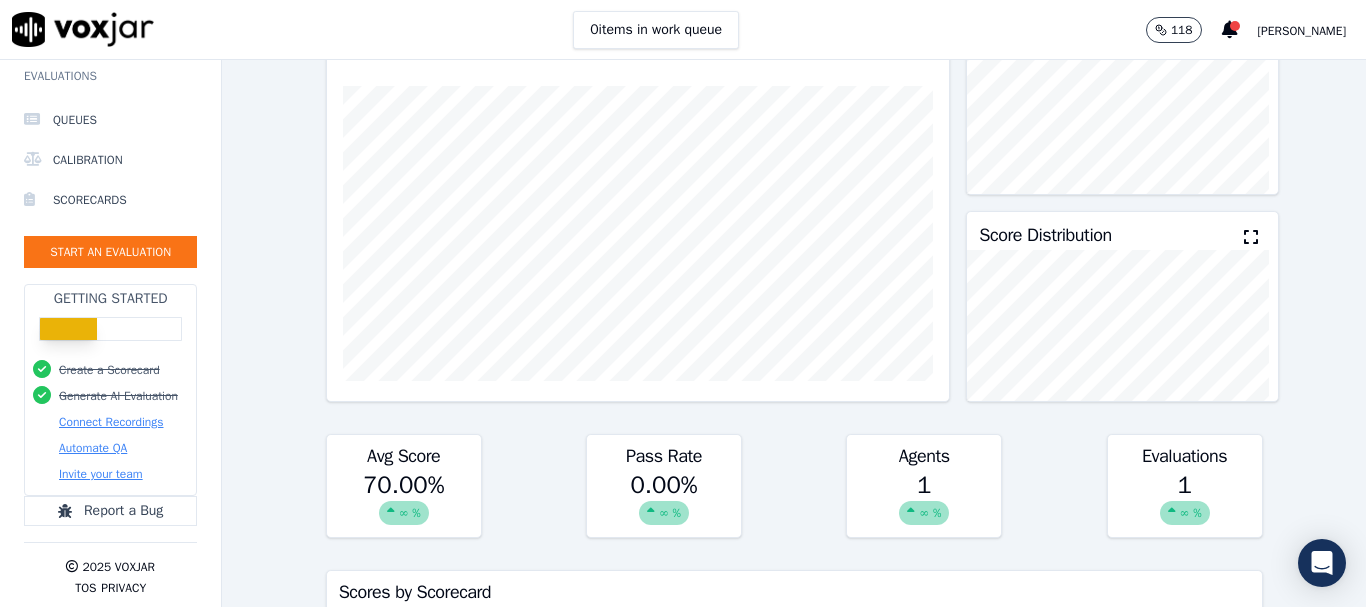scroll, scrollTop: 0, scrollLeft: 0, axis: both 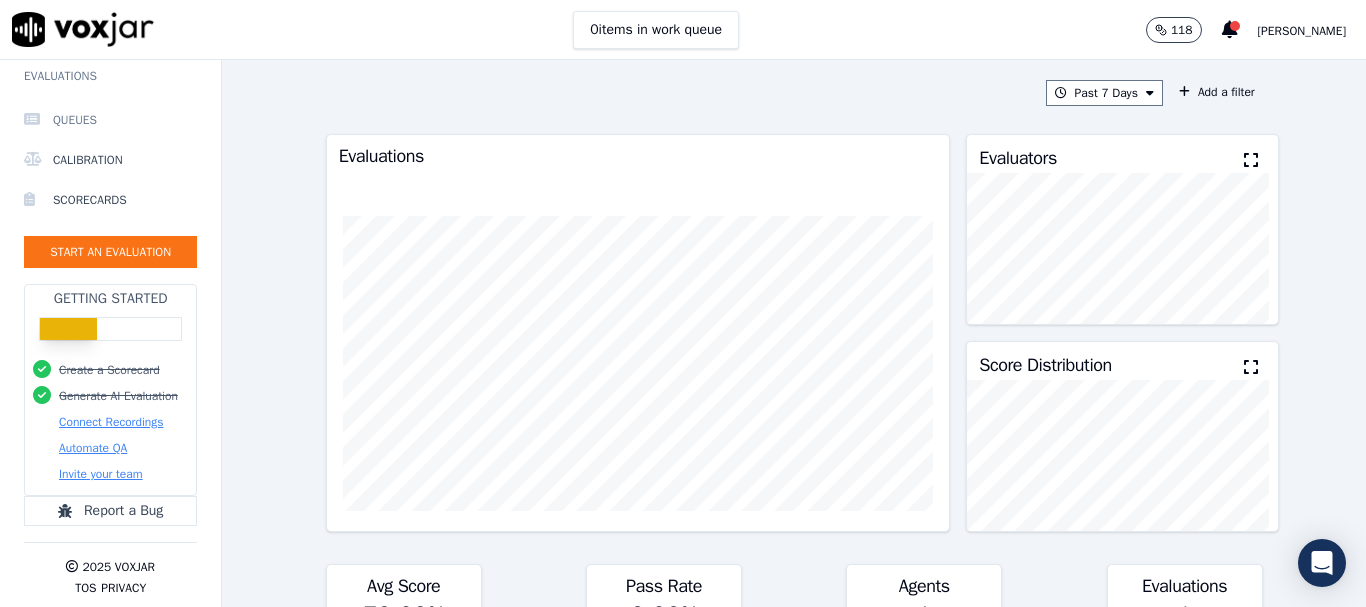 click on "Queues" at bounding box center (110, 120) 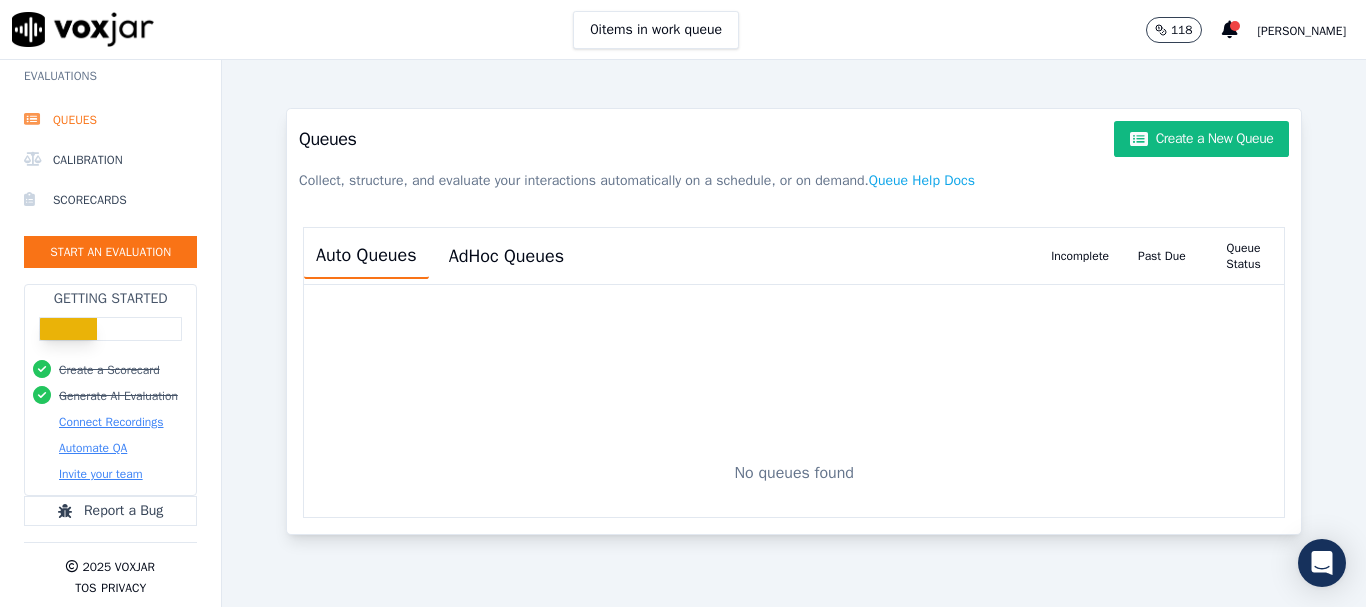 click at bounding box center (83, 29) 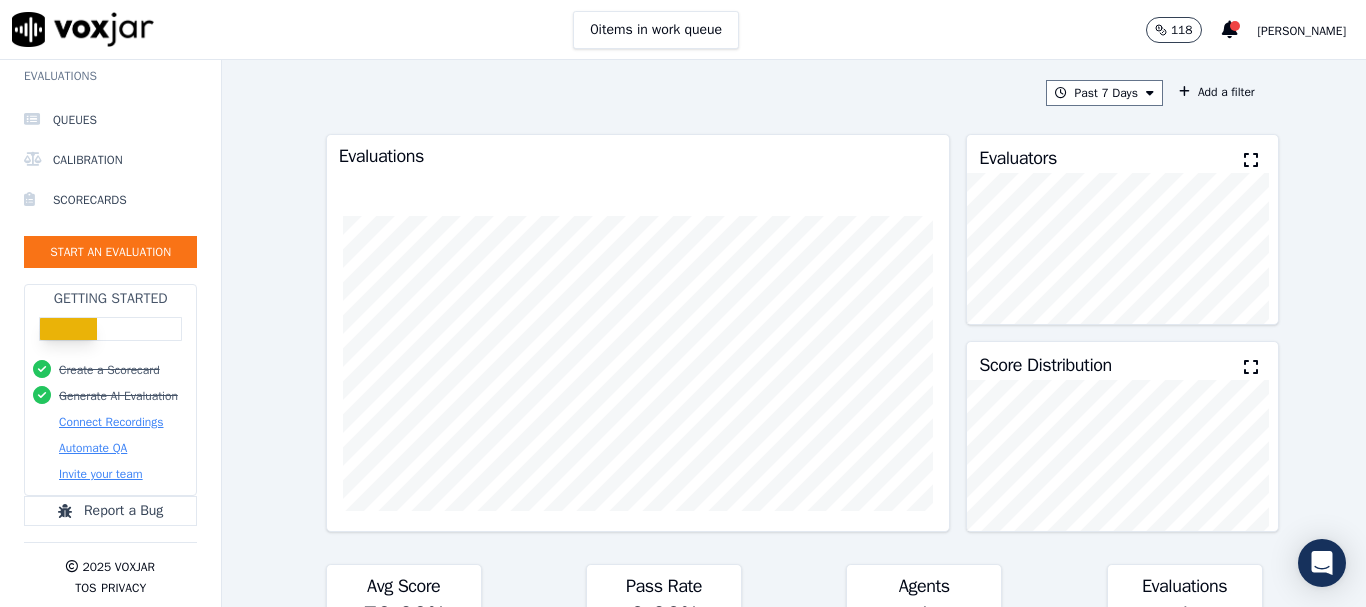 click on "118" at bounding box center [1182, 30] 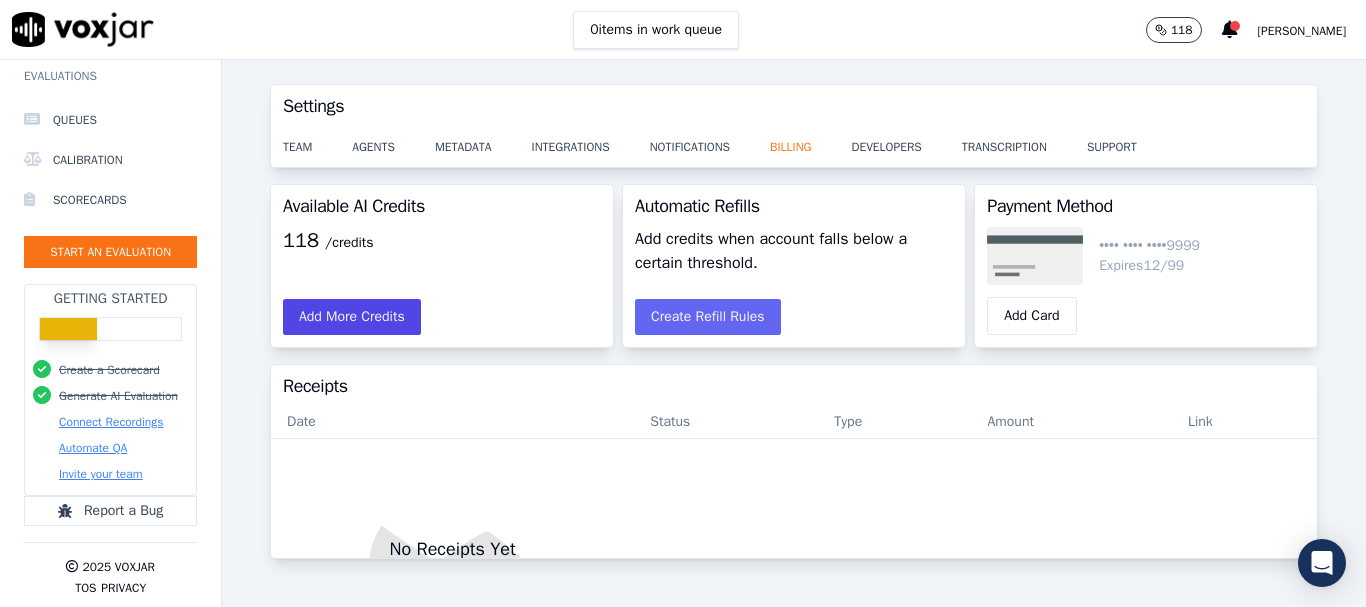 click on "Add More Credits" at bounding box center (352, 317) 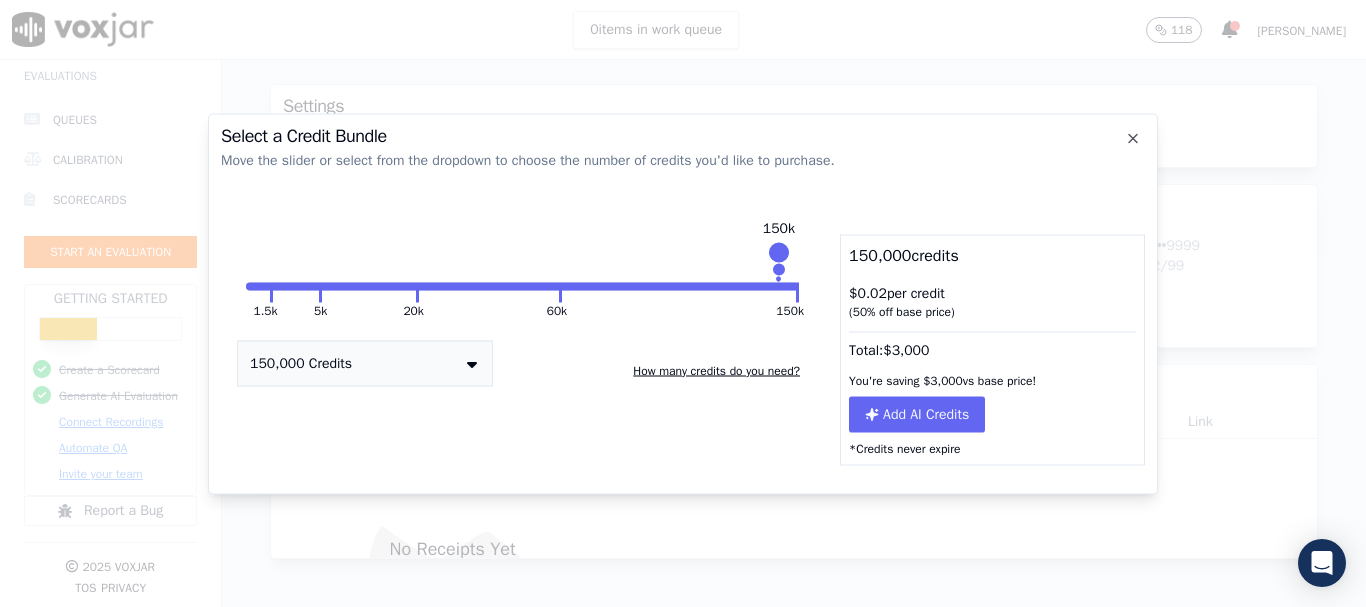 drag, startPoint x: 418, startPoint y: 271, endPoint x: 803, endPoint y: 270, distance: 385.0013 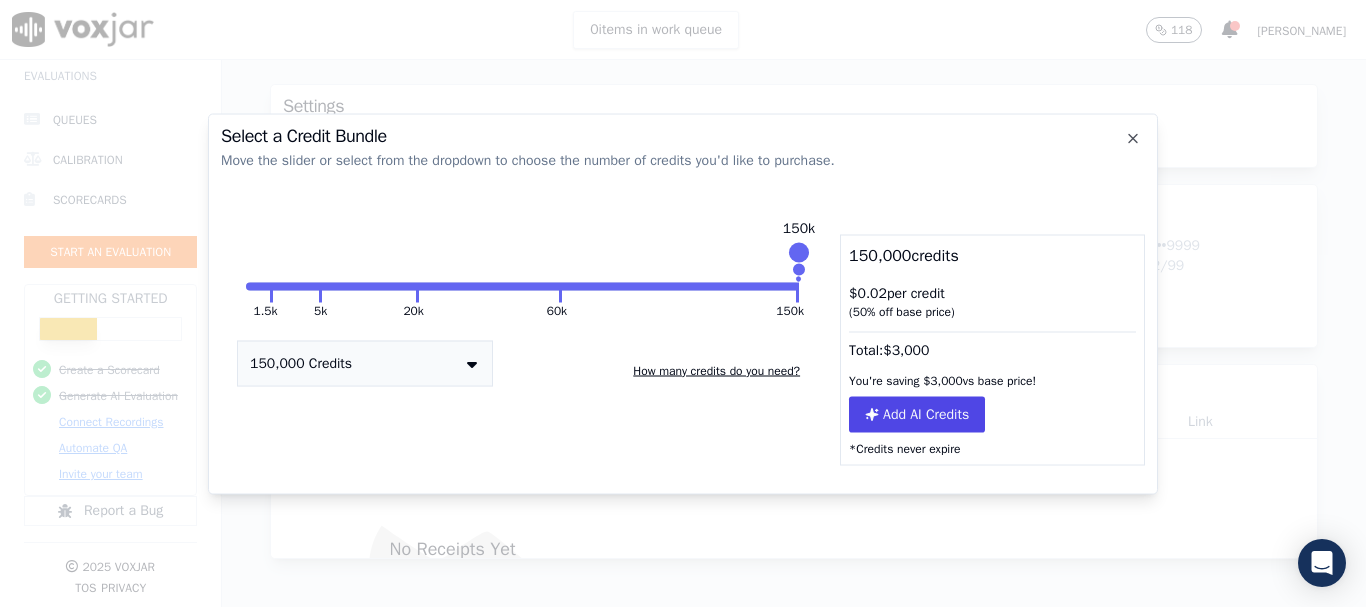 click on "Add AI Credits" at bounding box center (917, 414) 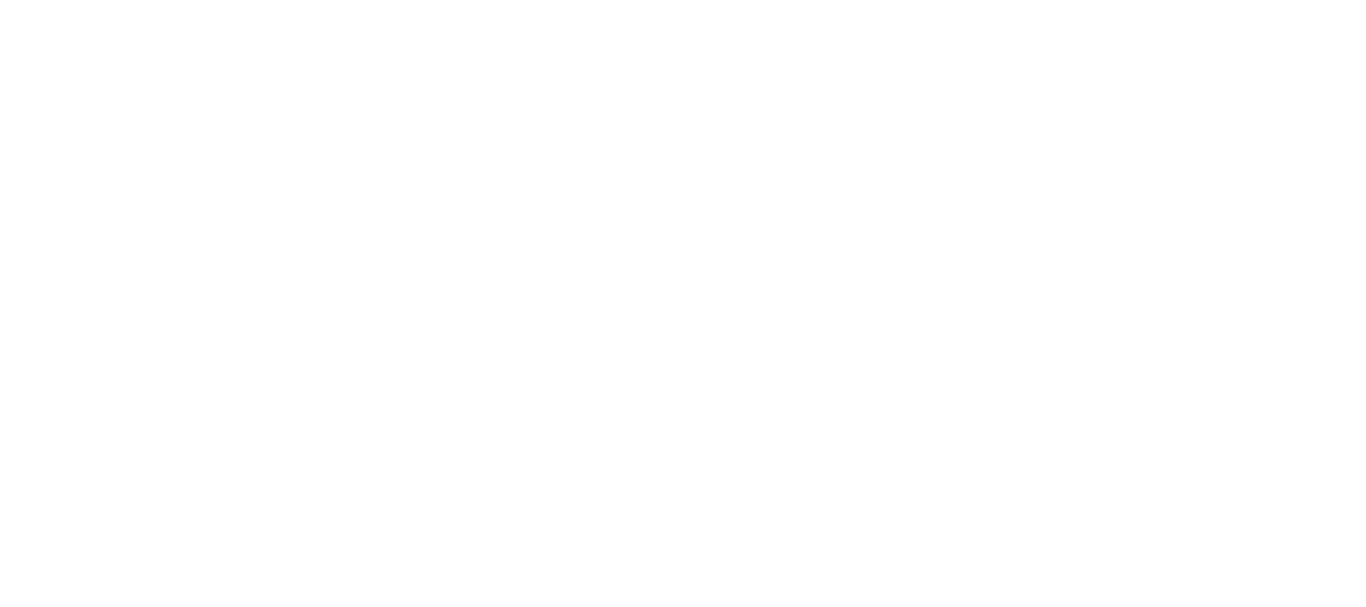 scroll, scrollTop: 0, scrollLeft: 0, axis: both 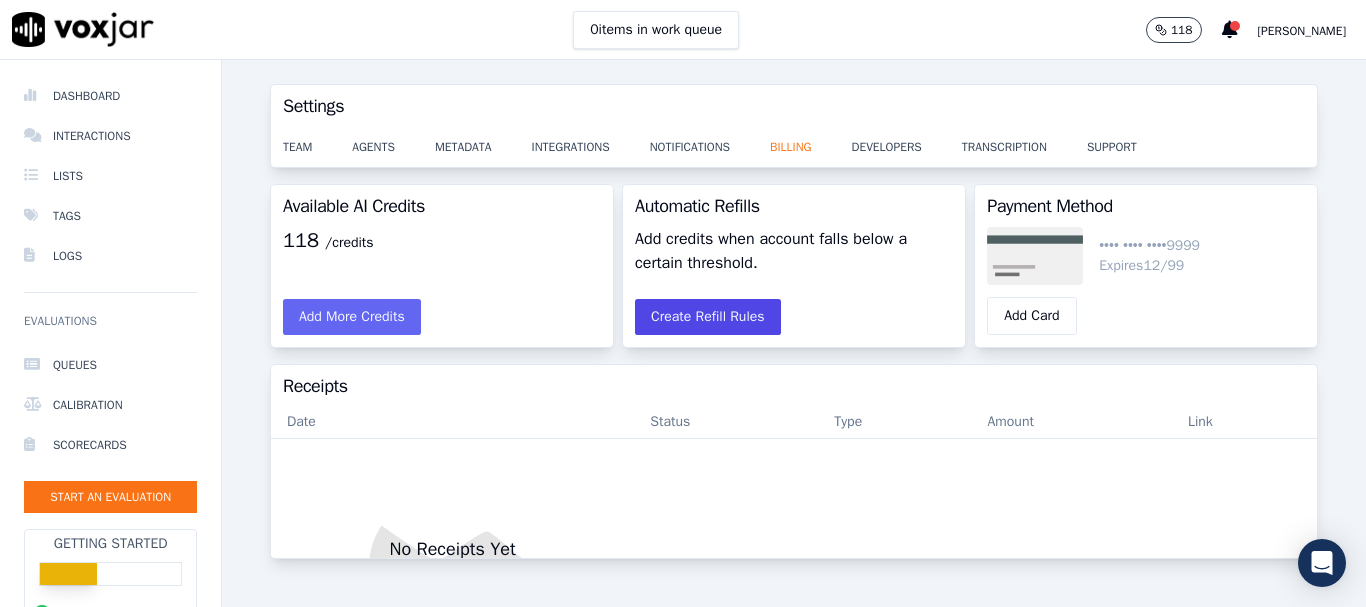 click on "Create Refill Rules" at bounding box center (708, 317) 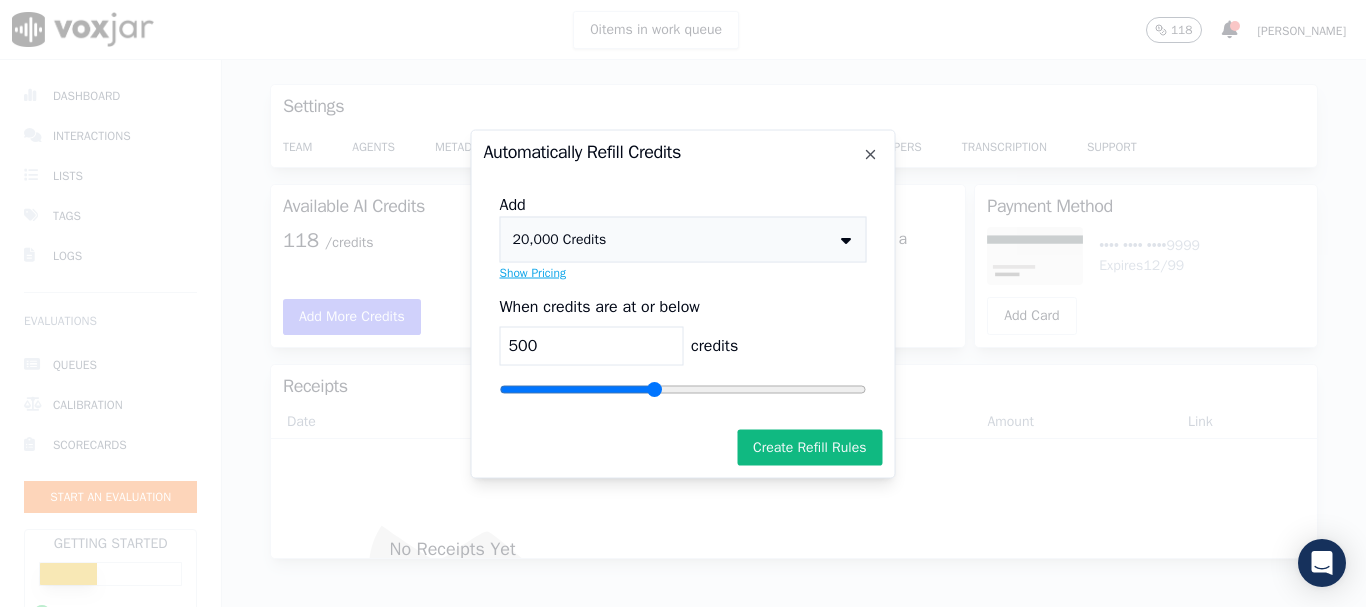 click on "20,000 Credits" at bounding box center [683, 239] 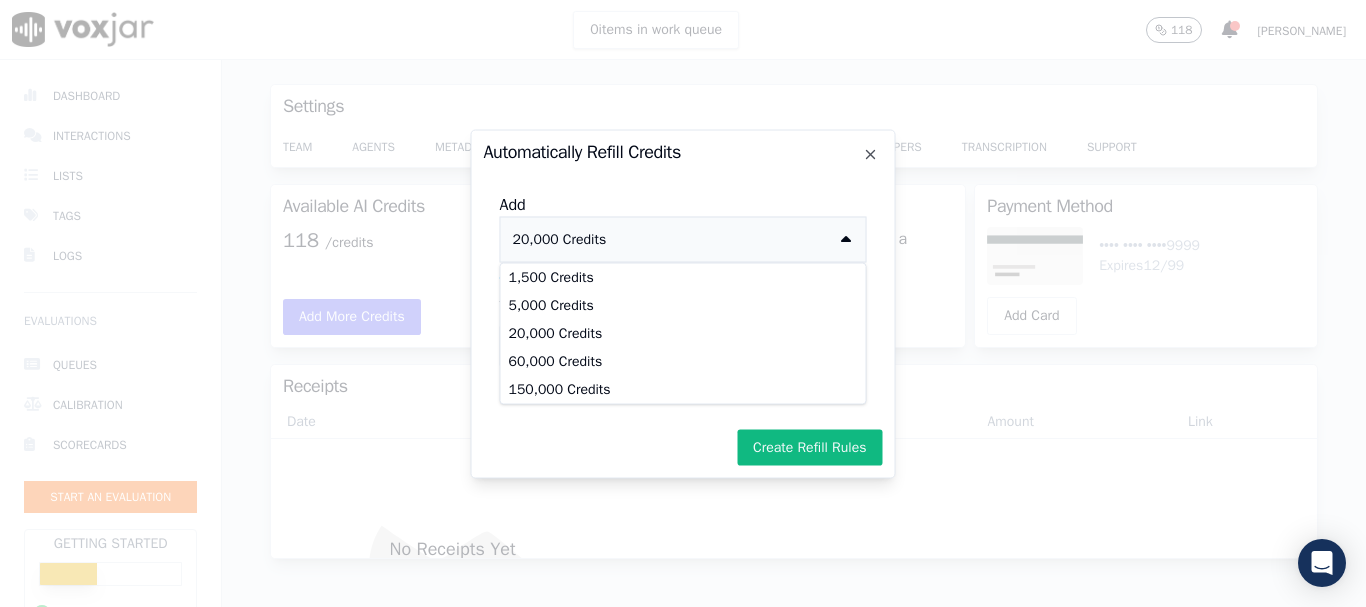 click on "20,000 Credits" at bounding box center (683, 239) 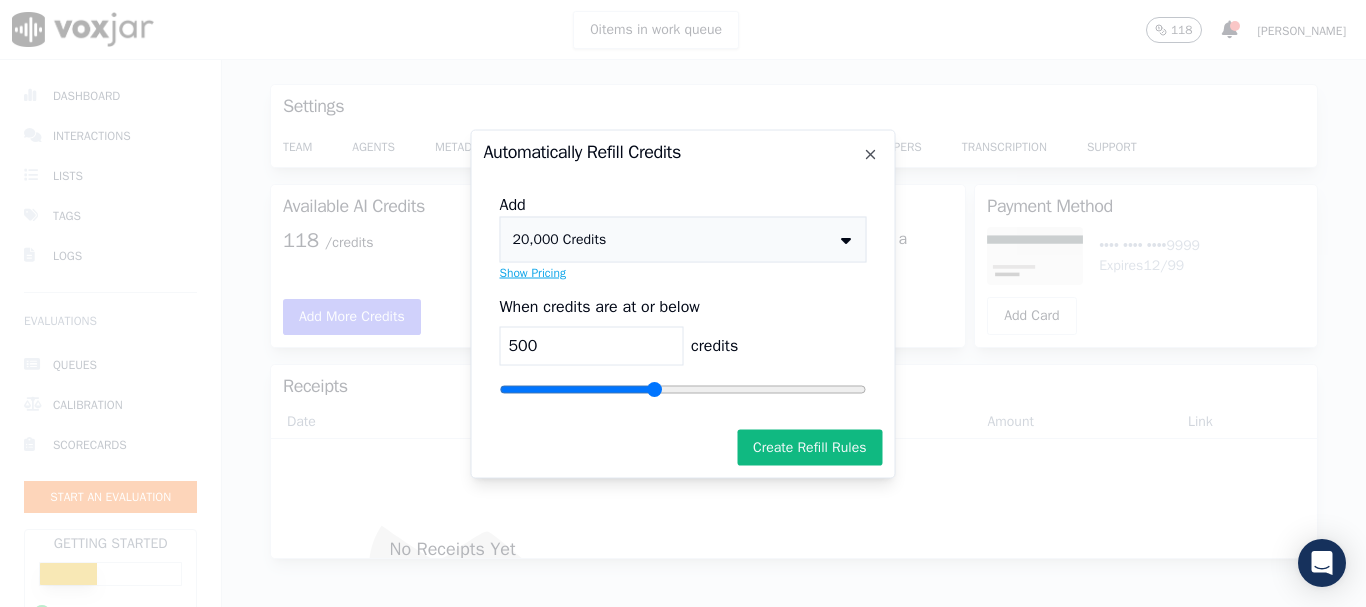 click on "500" at bounding box center [592, 345] 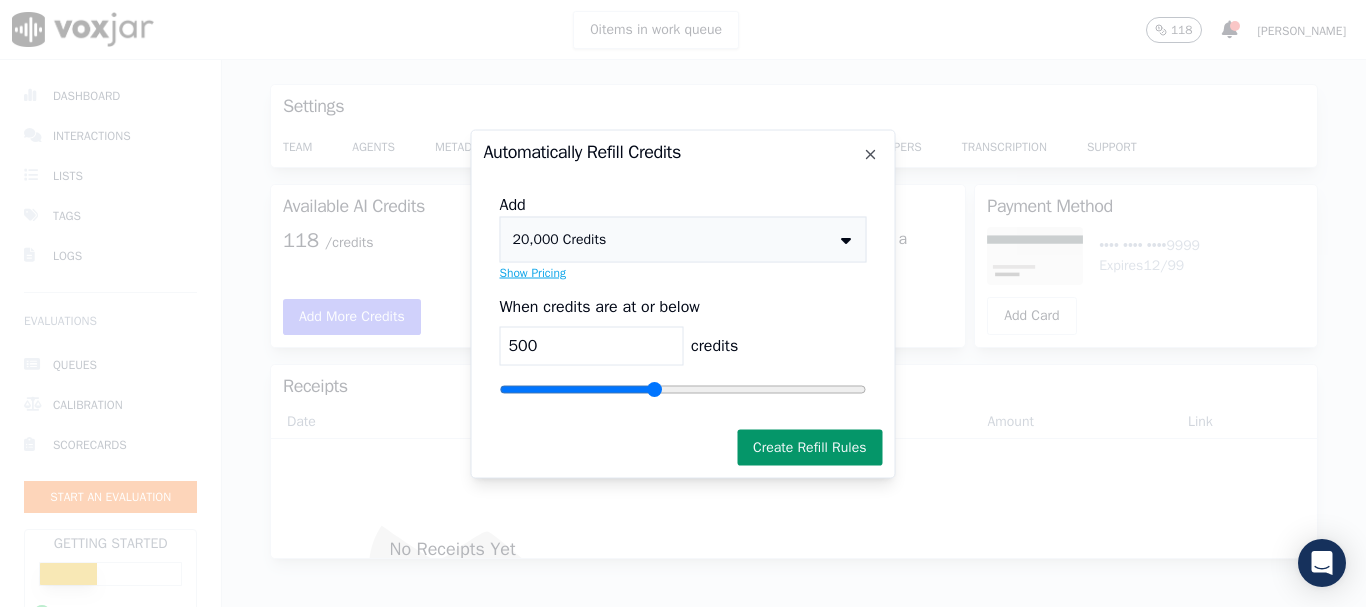 click on "Create Refill Rules" at bounding box center [810, 447] 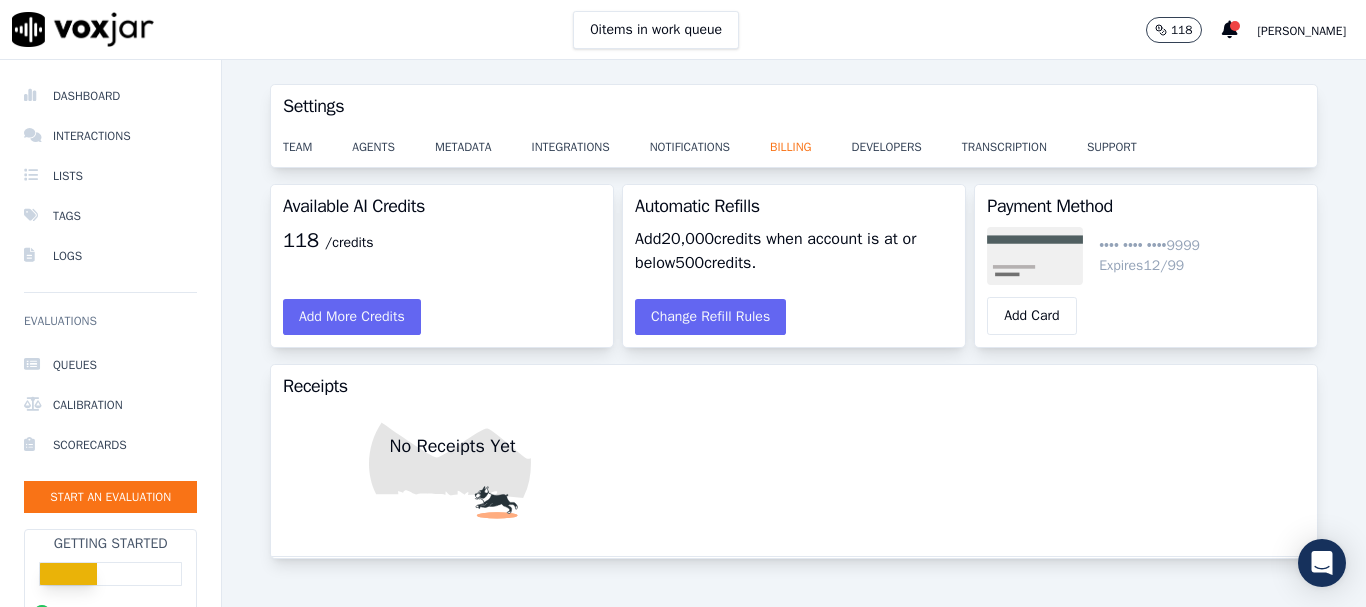 scroll, scrollTop: 0, scrollLeft: 0, axis: both 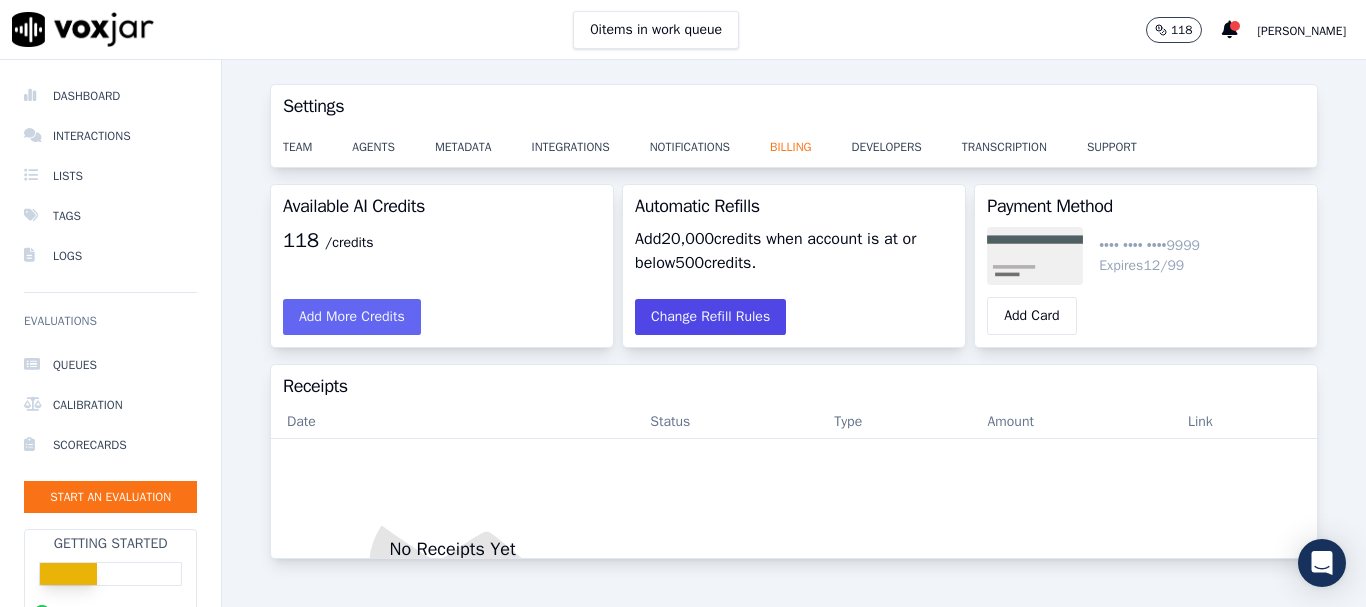 click on "Change Refill Rules" at bounding box center (710, 317) 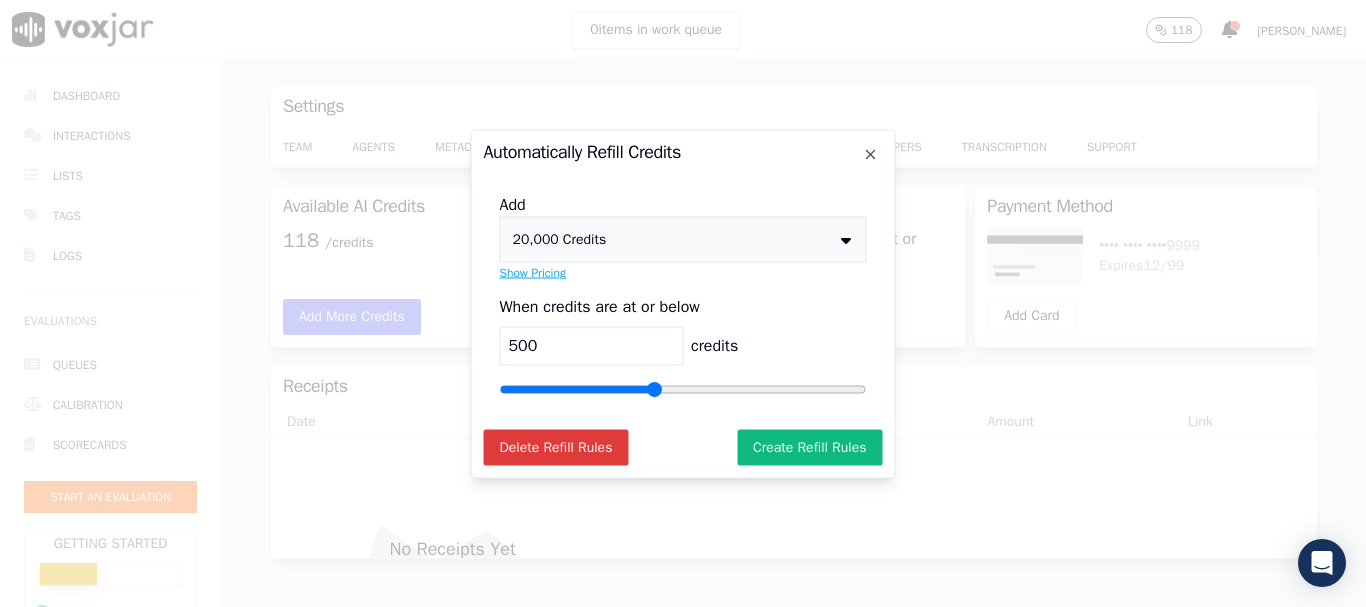 click on "Delete Refill Rules" at bounding box center (556, 447) 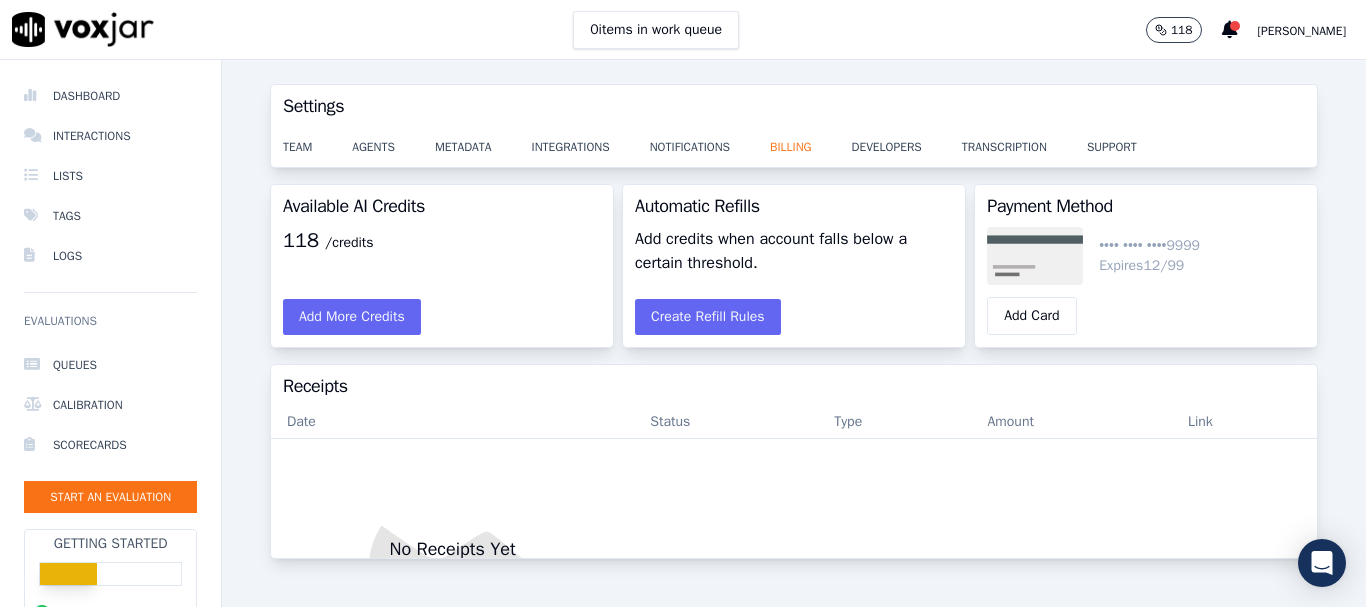 click 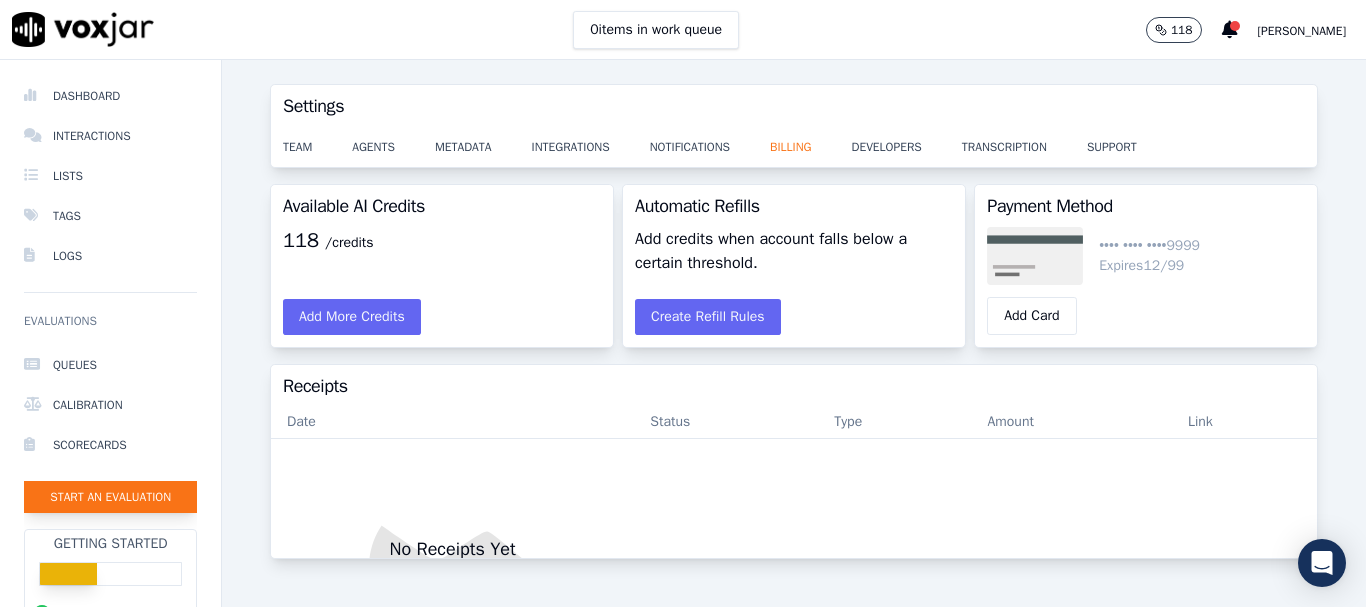 click on "Start an Evaluation" 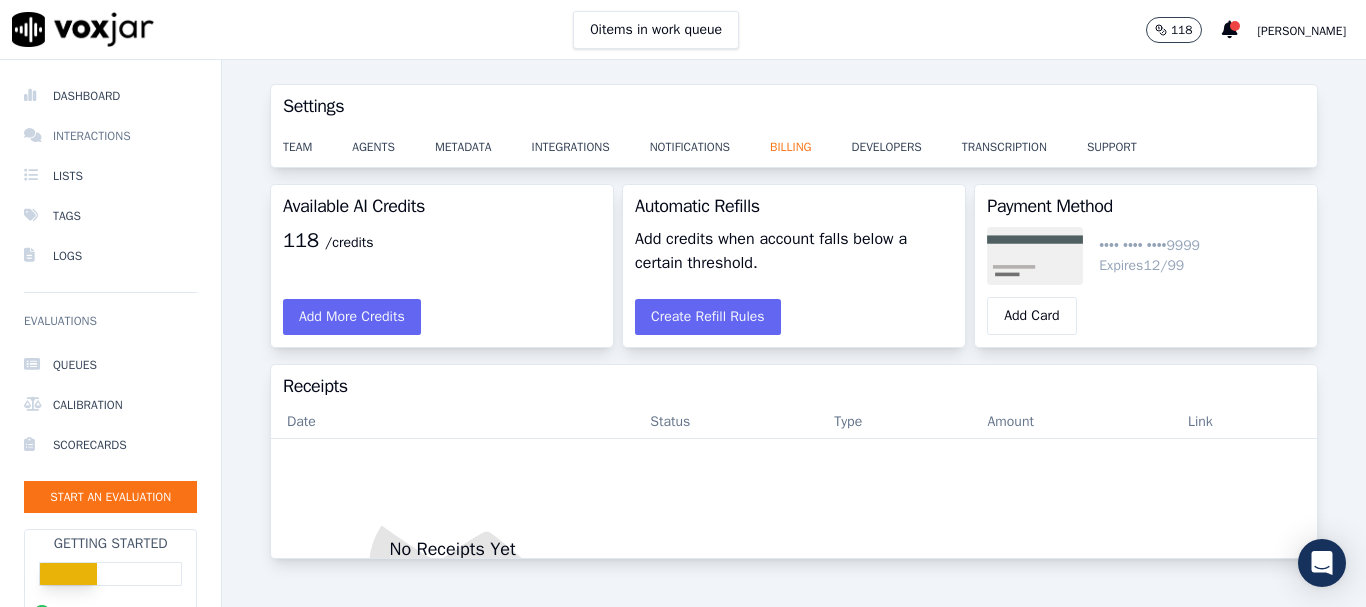 click on "Interactions" at bounding box center (110, 136) 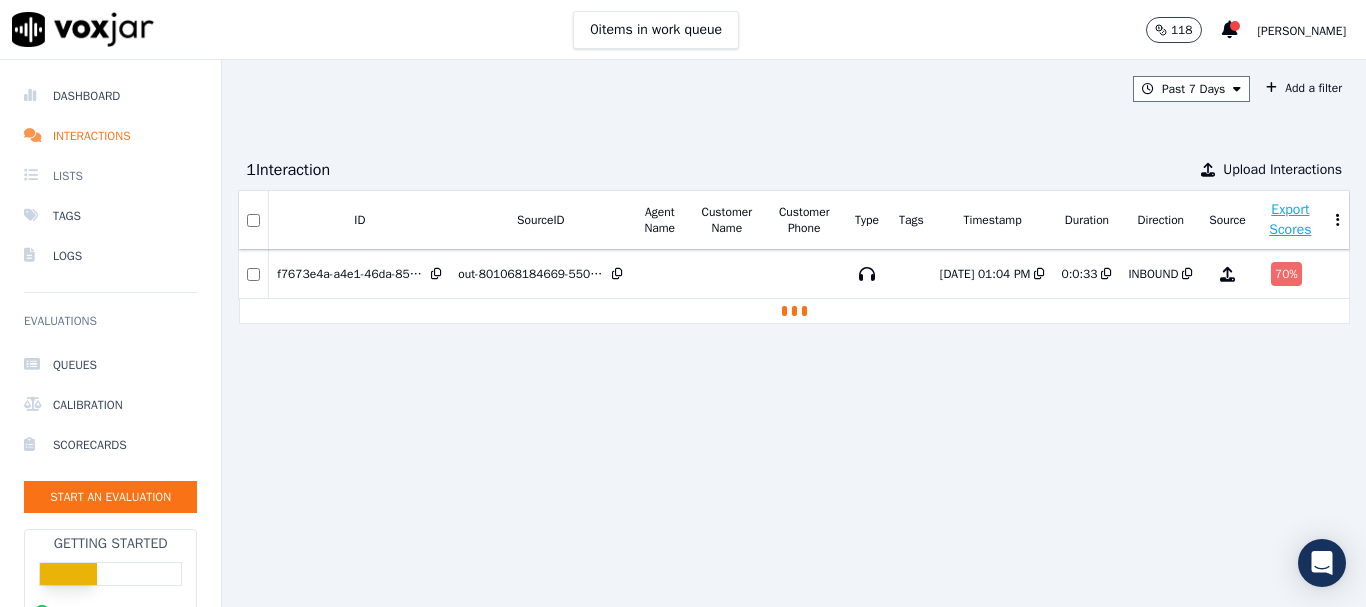 click on "Lists" at bounding box center [110, 176] 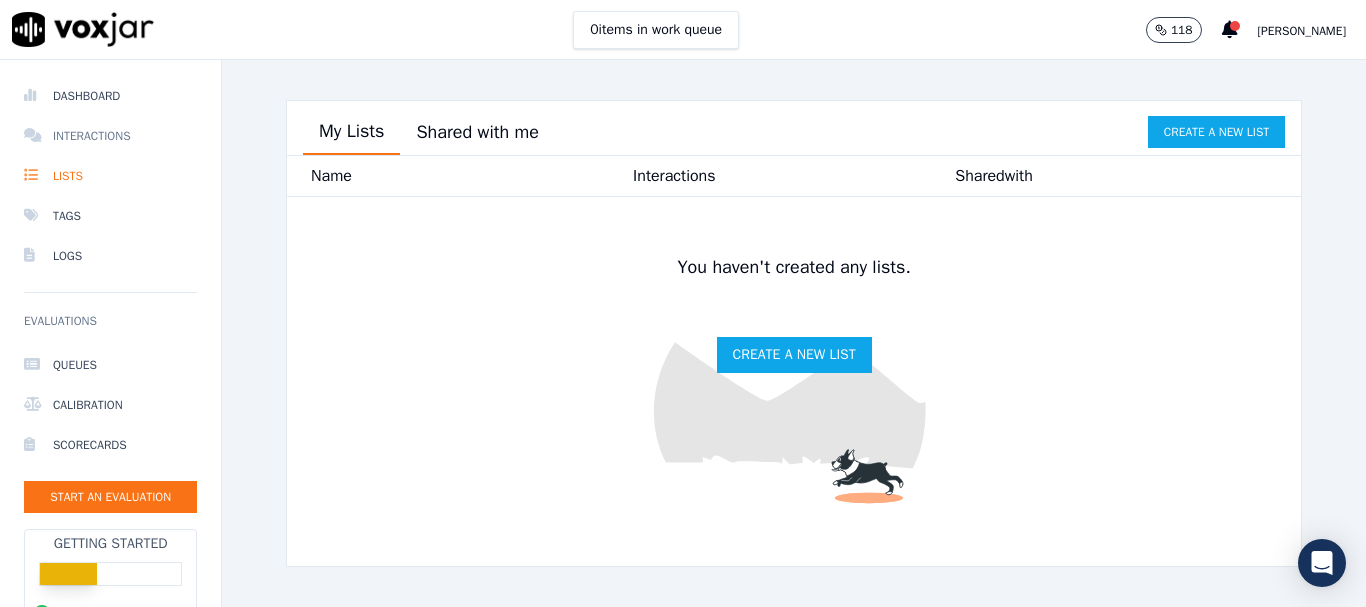 click on "Interactions" at bounding box center [110, 136] 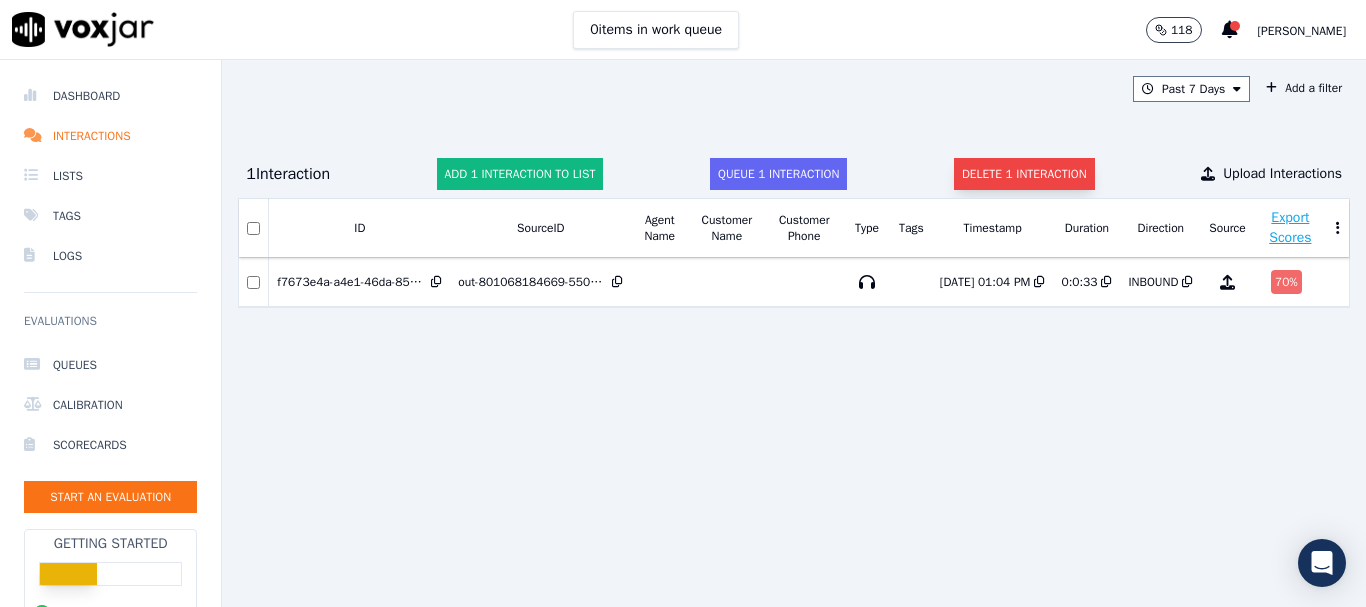 click on "Delete 1 interaction" at bounding box center [1024, 174] 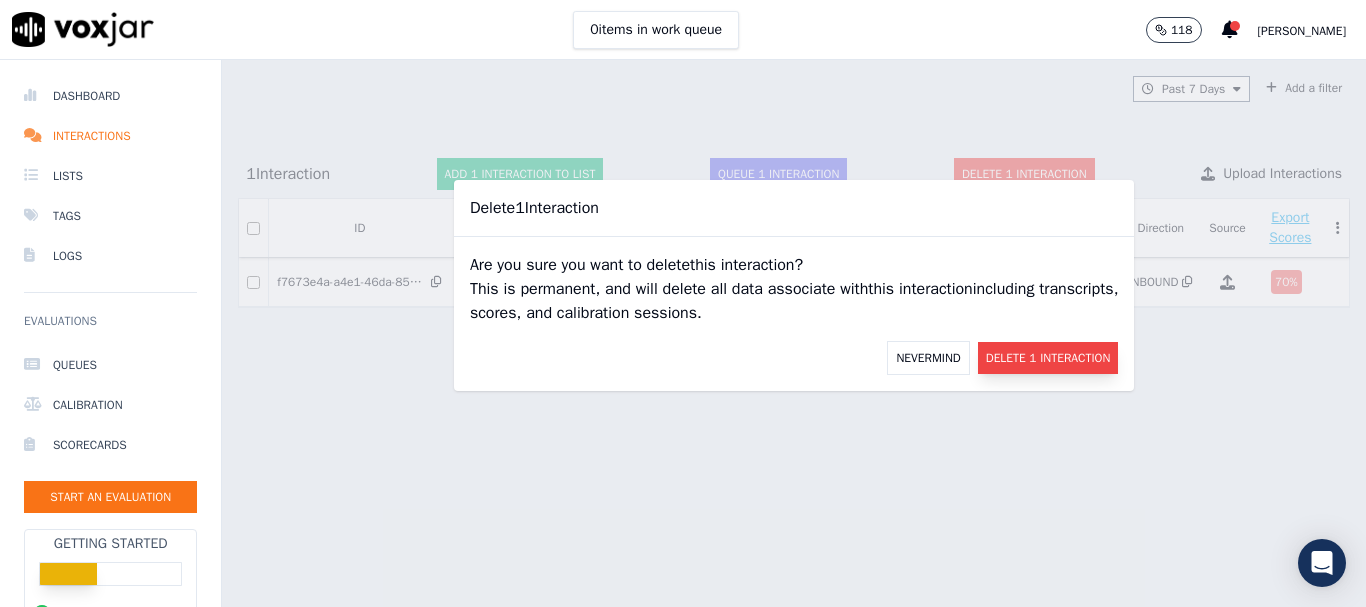 click on "Delete 1 Interaction" at bounding box center [1048, 358] 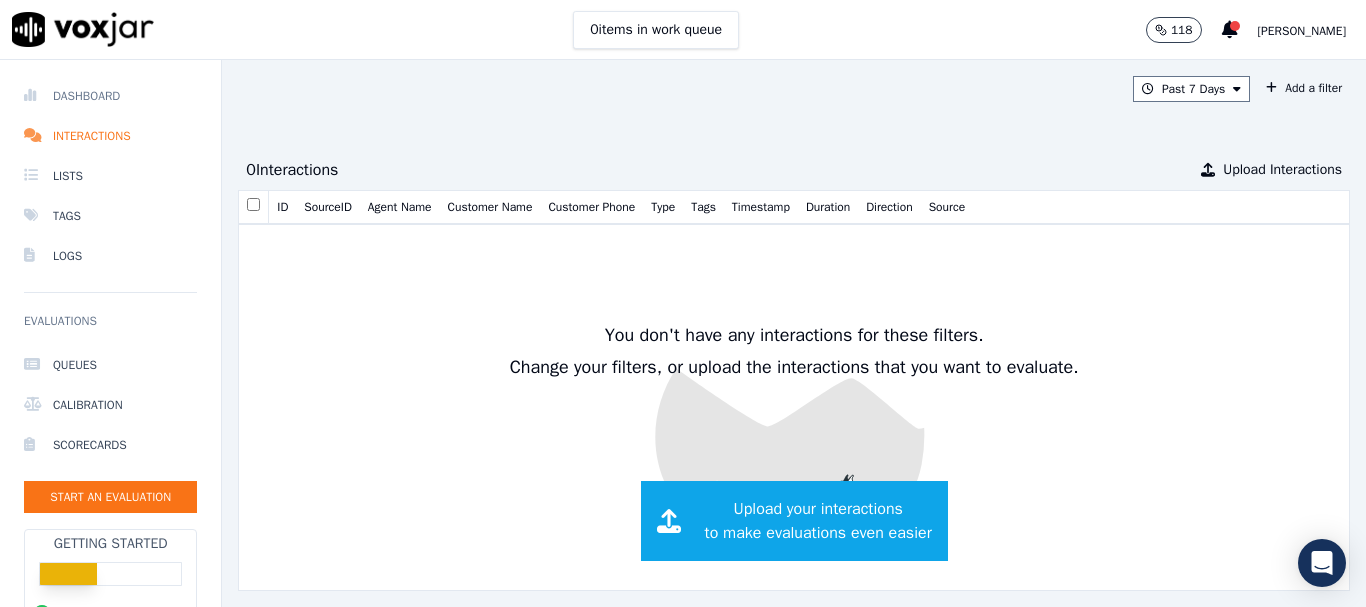 click on "Dashboard" at bounding box center [110, 96] 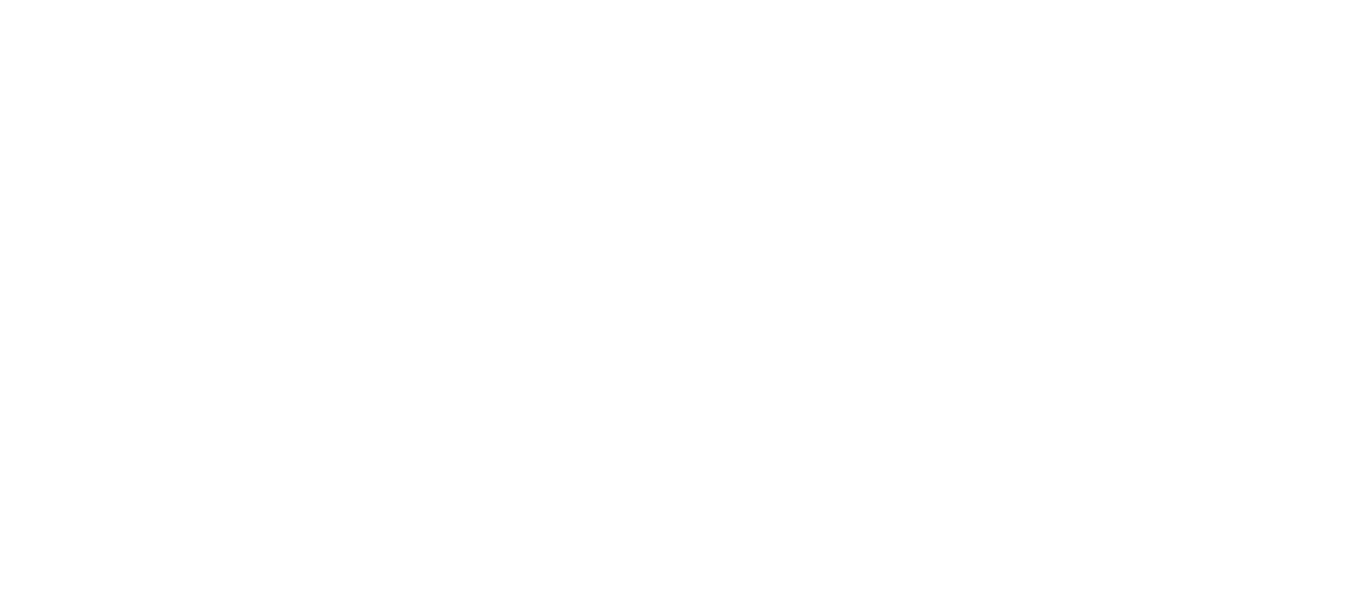 scroll, scrollTop: 0, scrollLeft: 0, axis: both 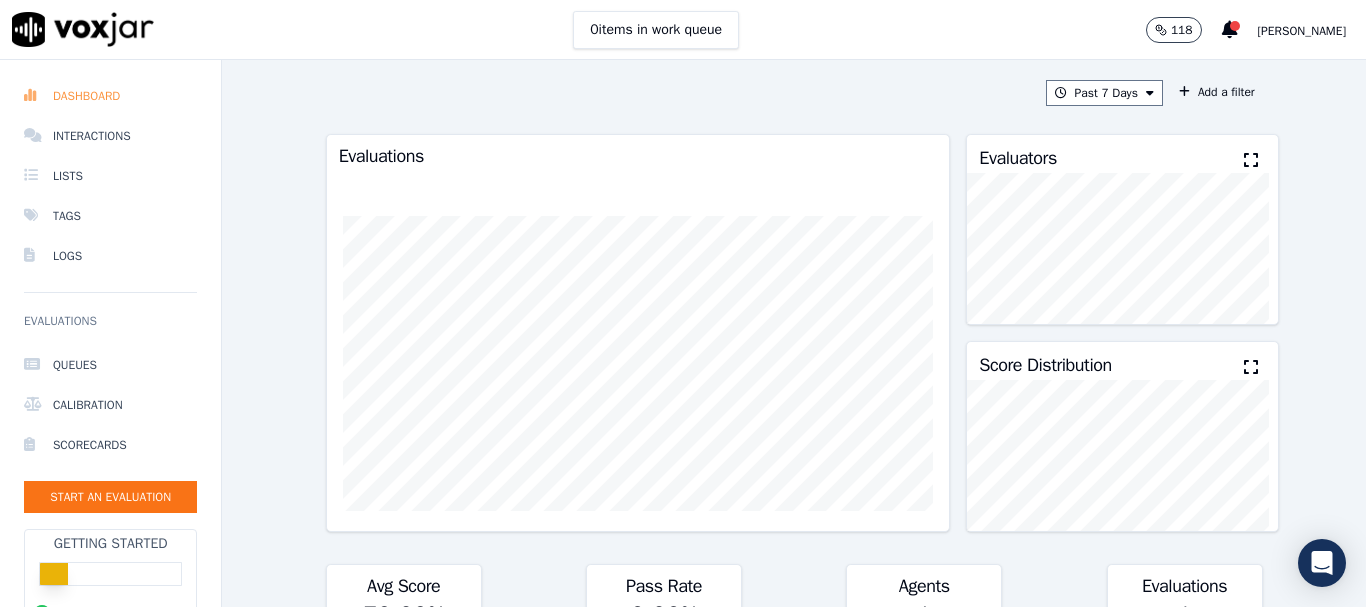 click on "Dashboard" at bounding box center [110, 96] 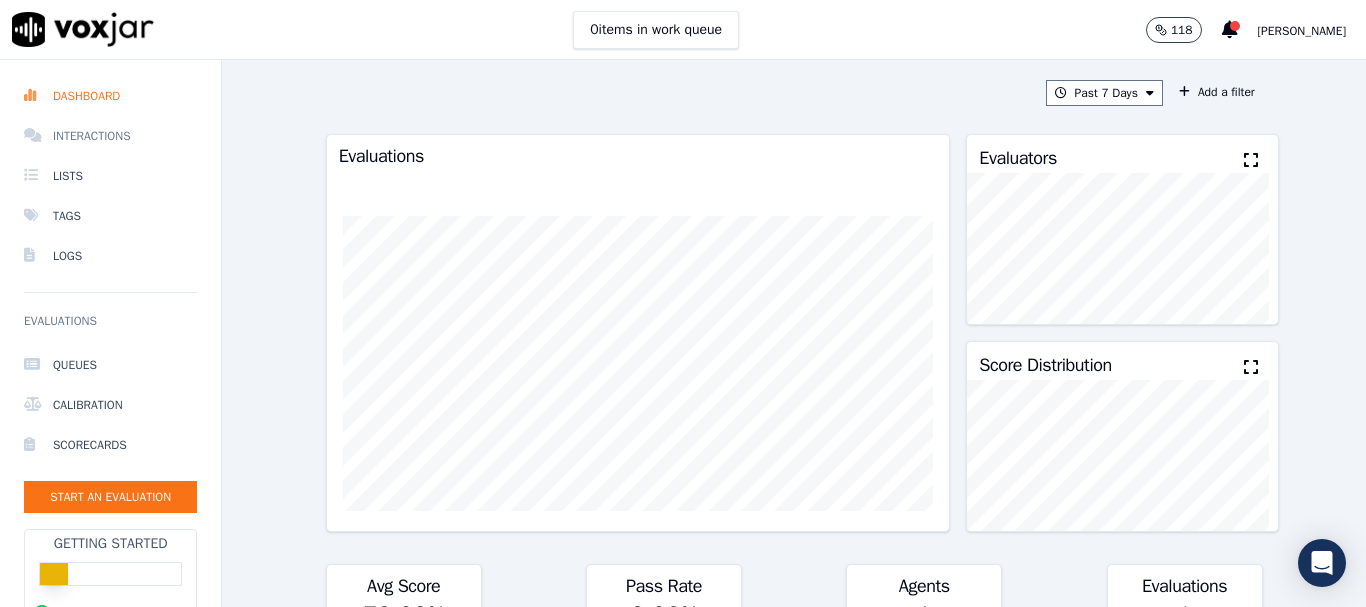 click on "Interactions" at bounding box center [110, 136] 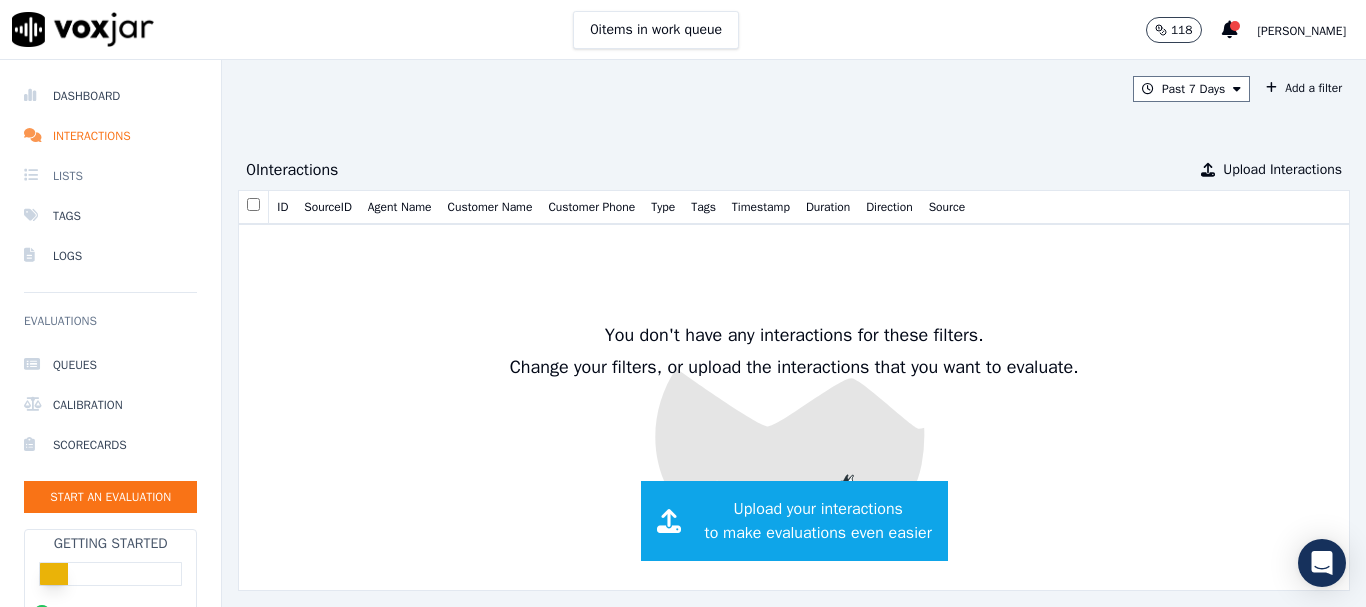 click on "Lists" at bounding box center [110, 176] 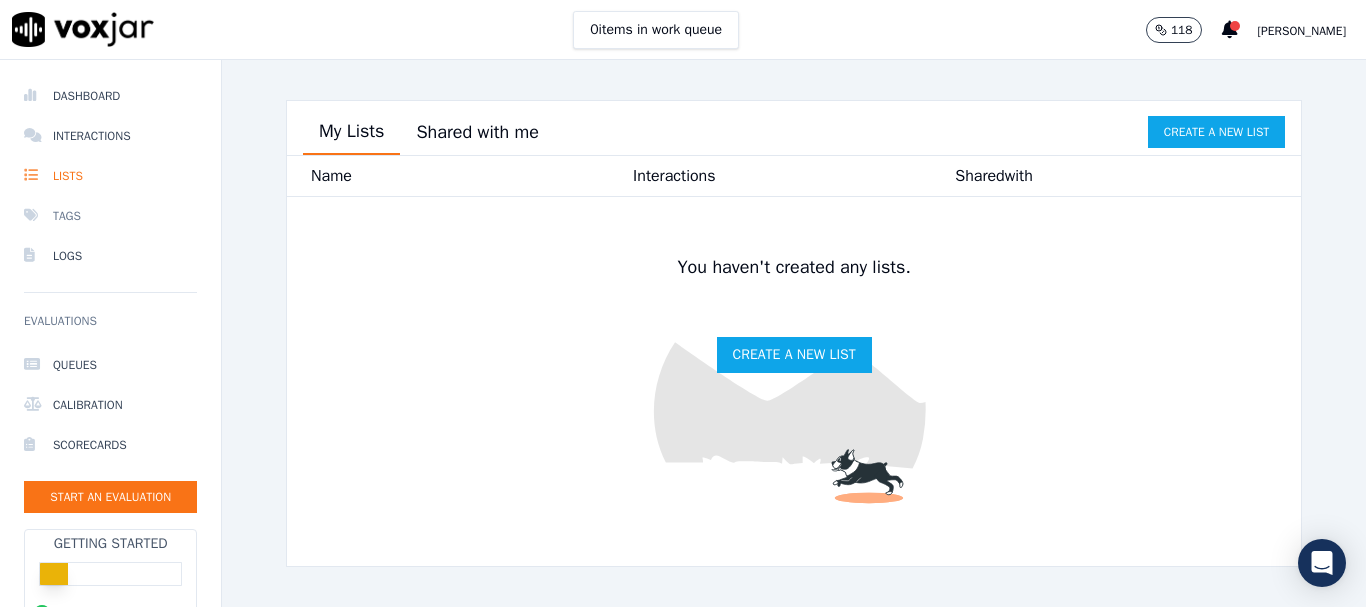 click on "Tags" at bounding box center [110, 216] 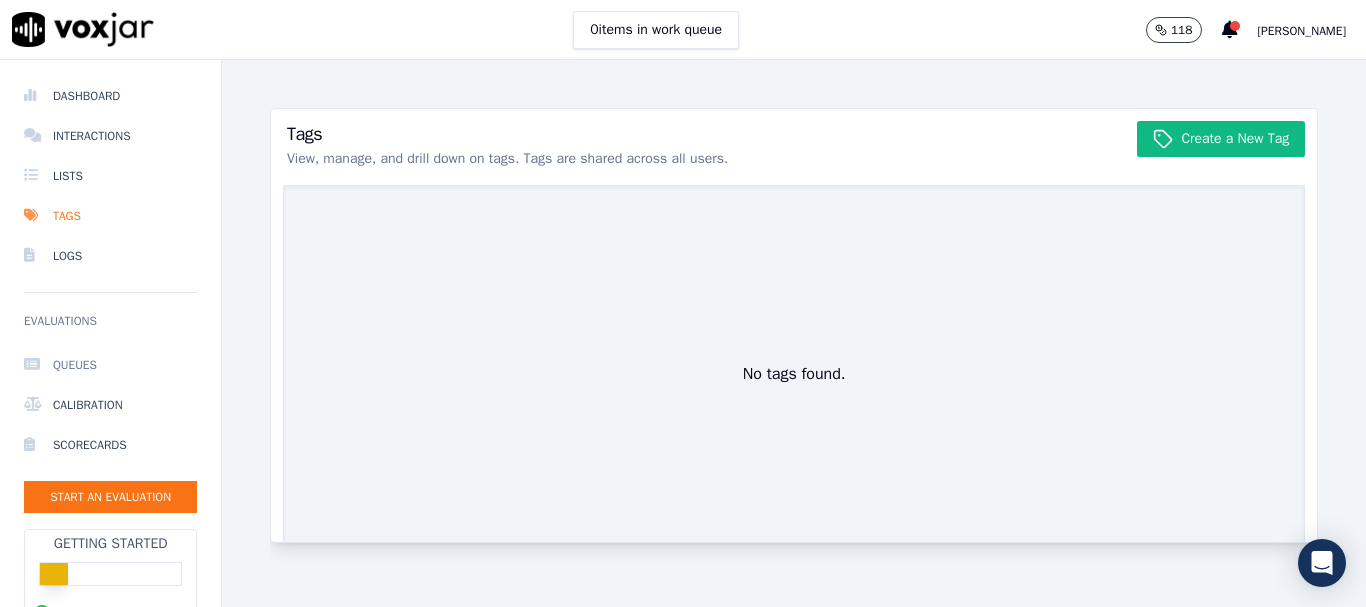 click on "Queues" at bounding box center [110, 365] 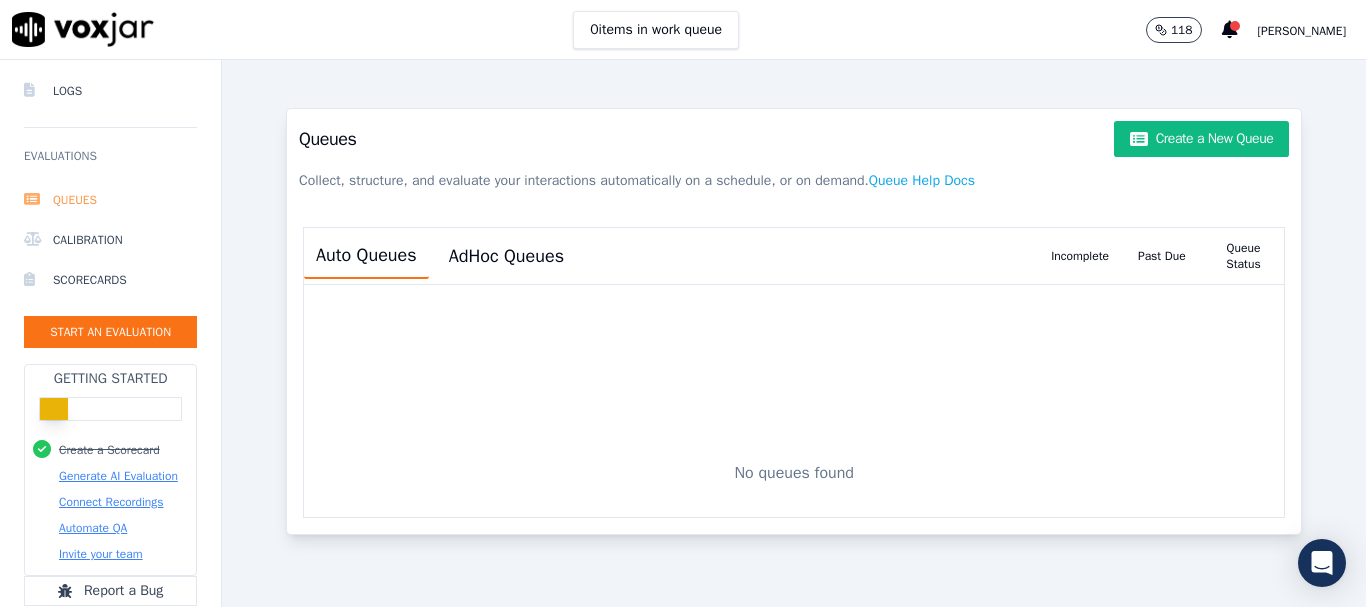 scroll, scrollTop: 200, scrollLeft: 0, axis: vertical 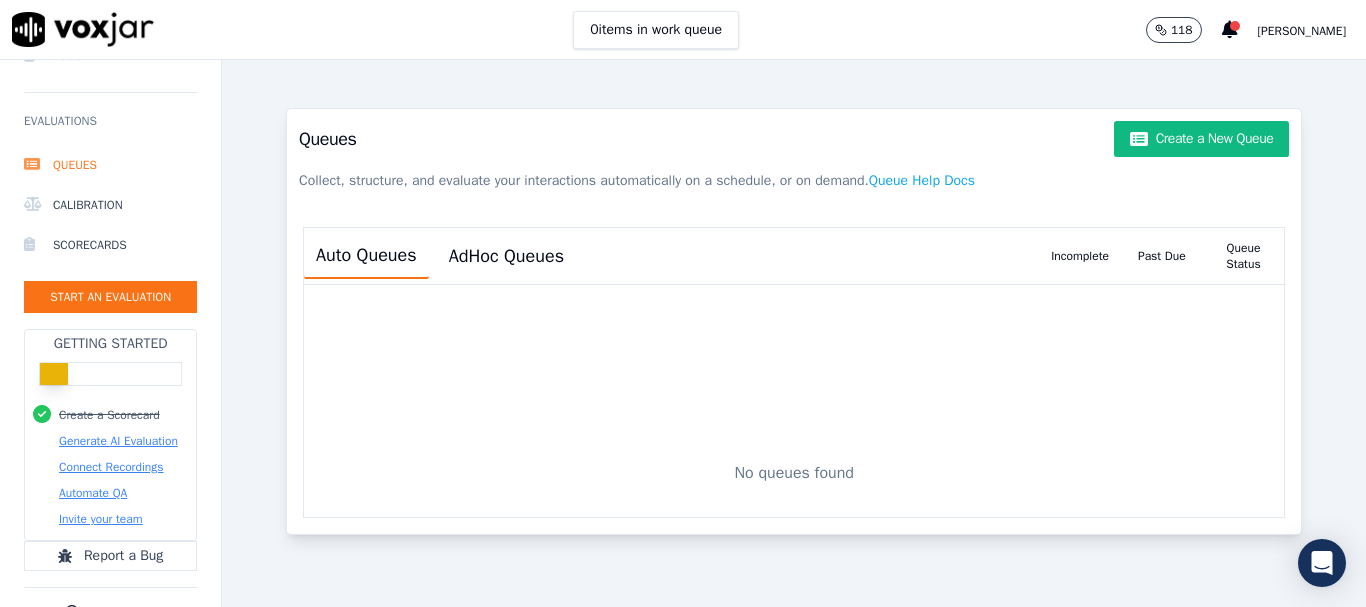 click on "Create a Scorecard" at bounding box center [109, 415] 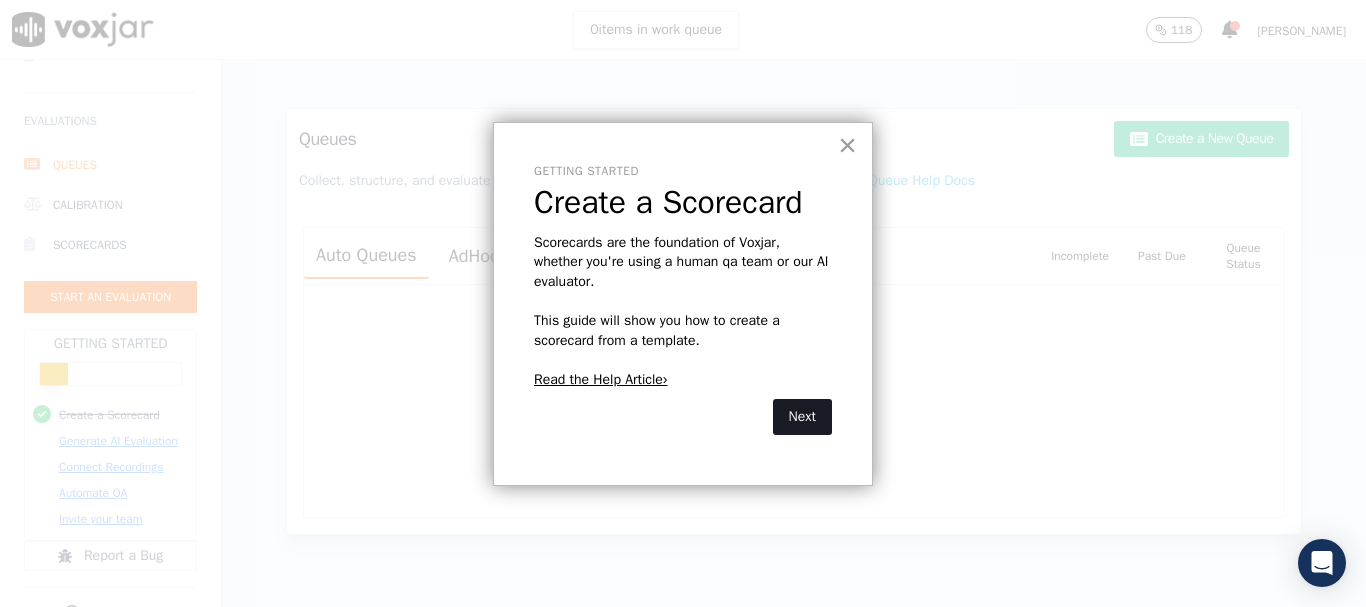 click on "Next" at bounding box center (802, 417) 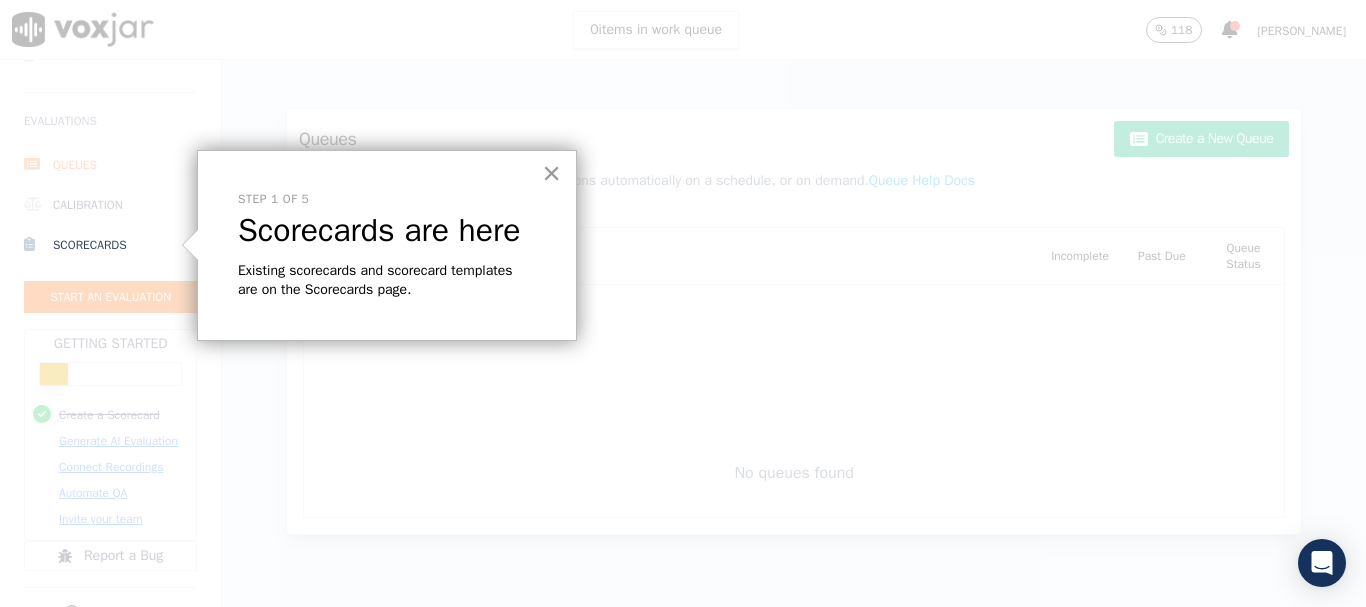 click on "×" at bounding box center [551, 173] 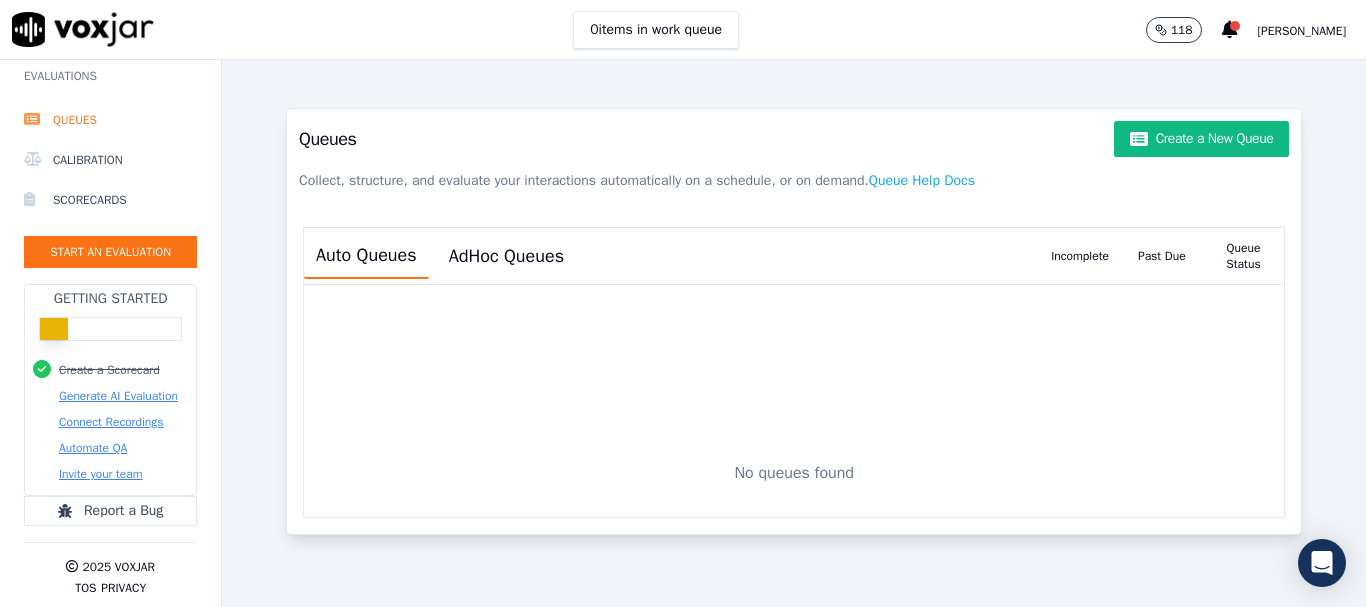 scroll, scrollTop: 274, scrollLeft: 0, axis: vertical 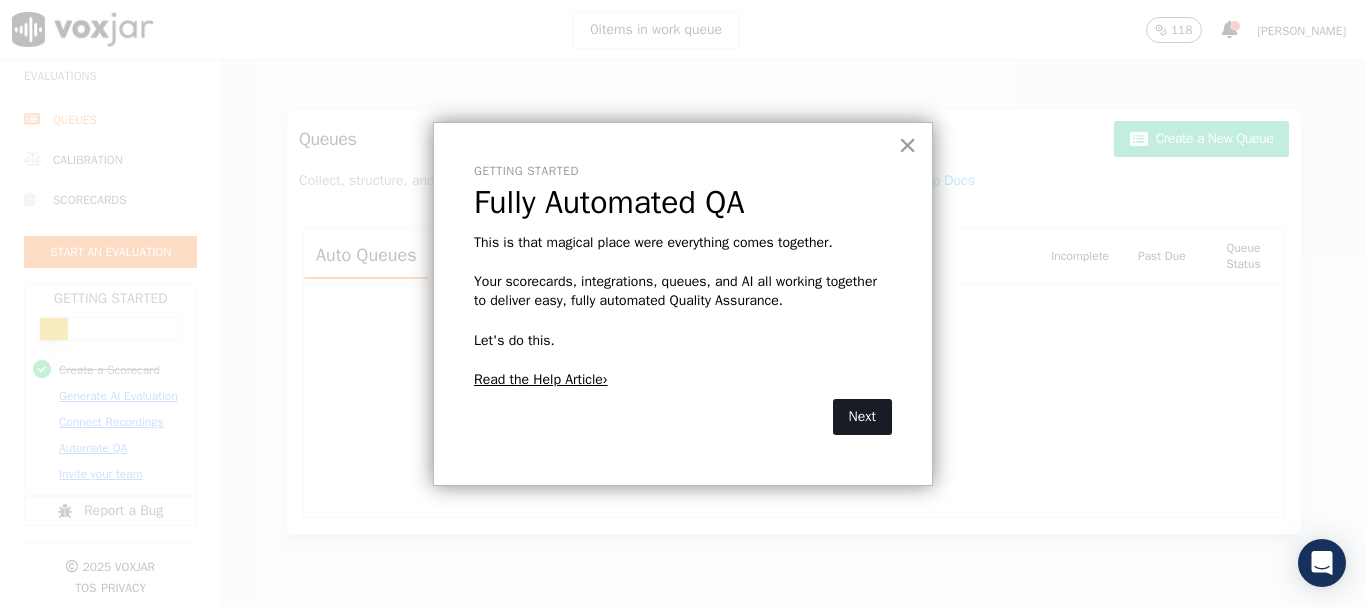 click on "Next" at bounding box center [862, 417] 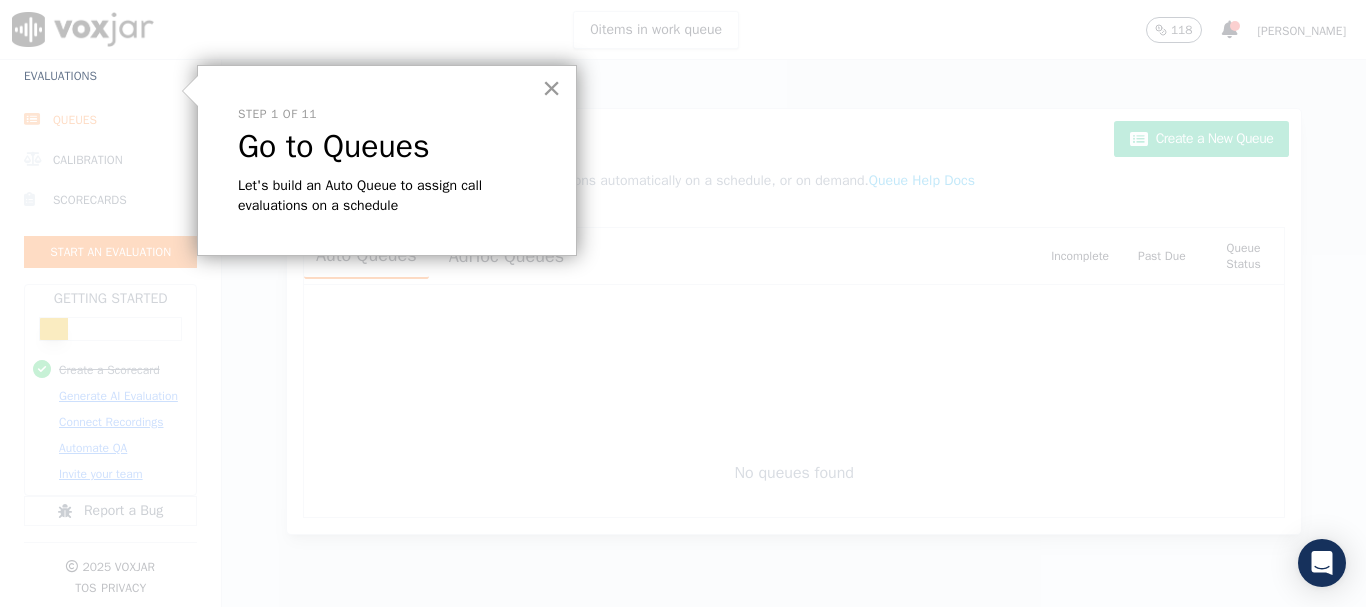 click on "×" at bounding box center [551, 88] 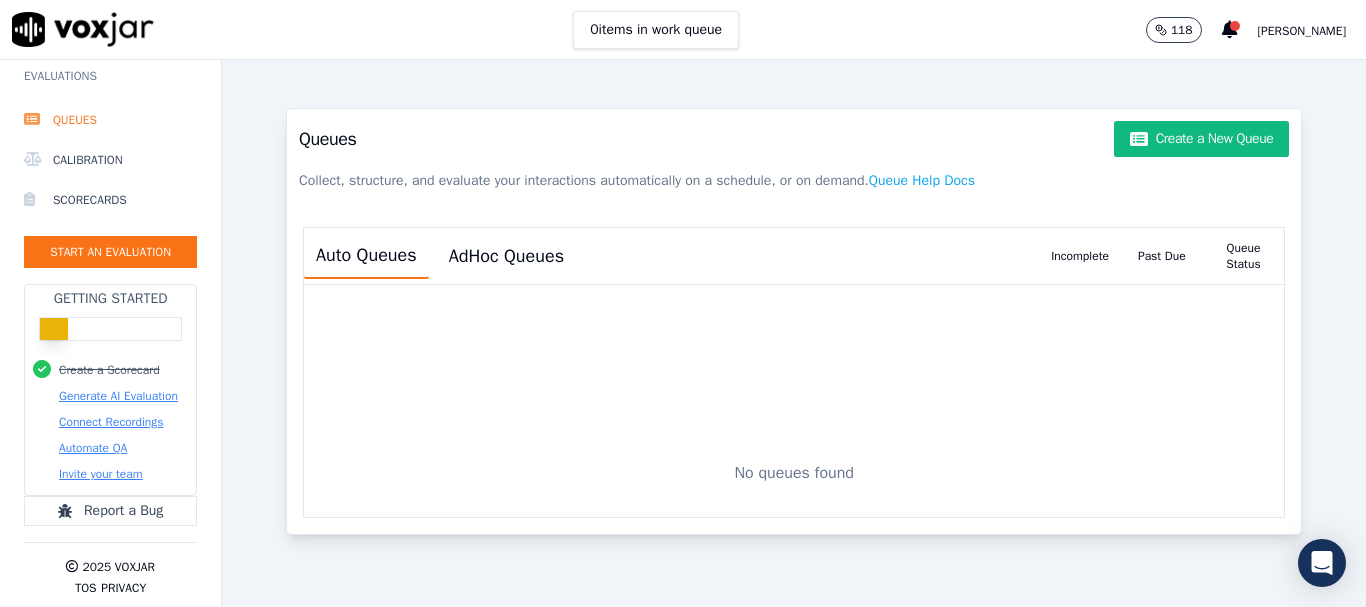 click at bounding box center (83, 29) 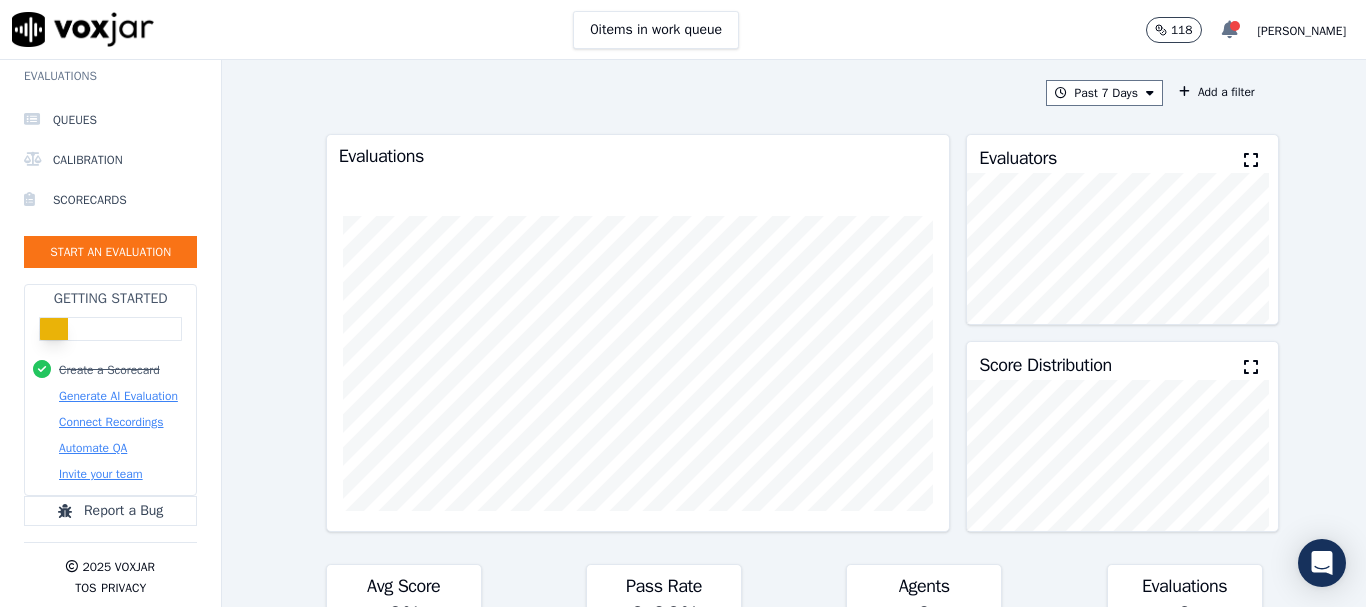 click at bounding box center (1230, 30) 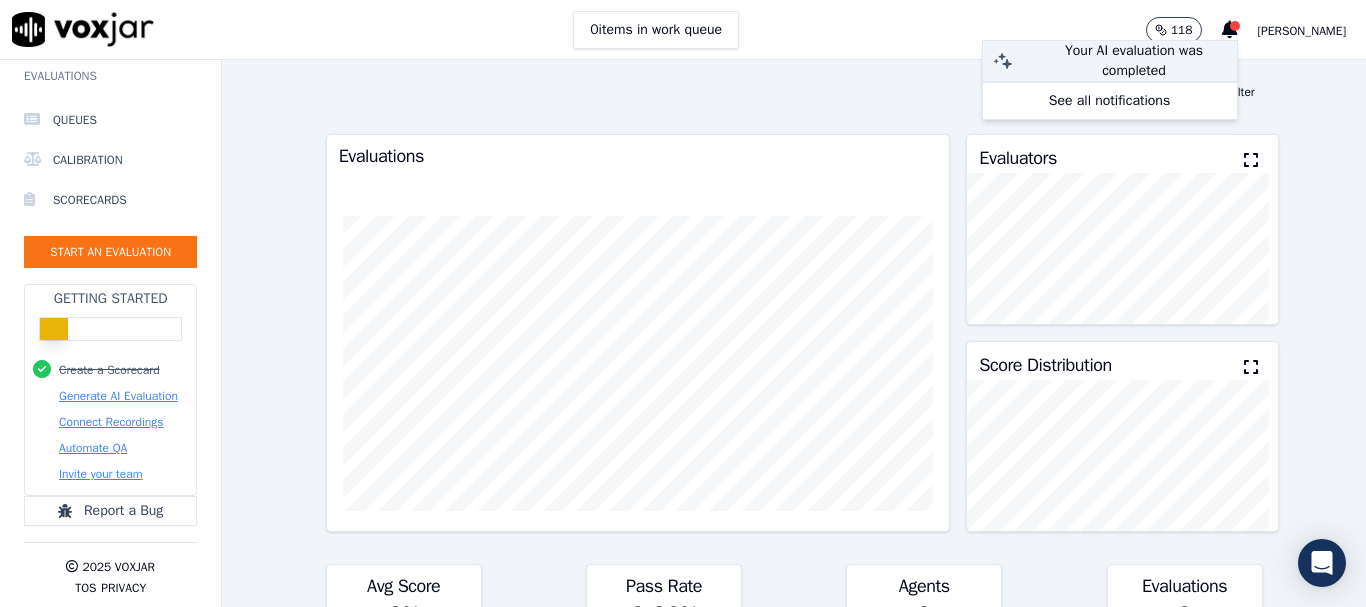 click on "Your AI evaluation was completed" at bounding box center (1134, 61) 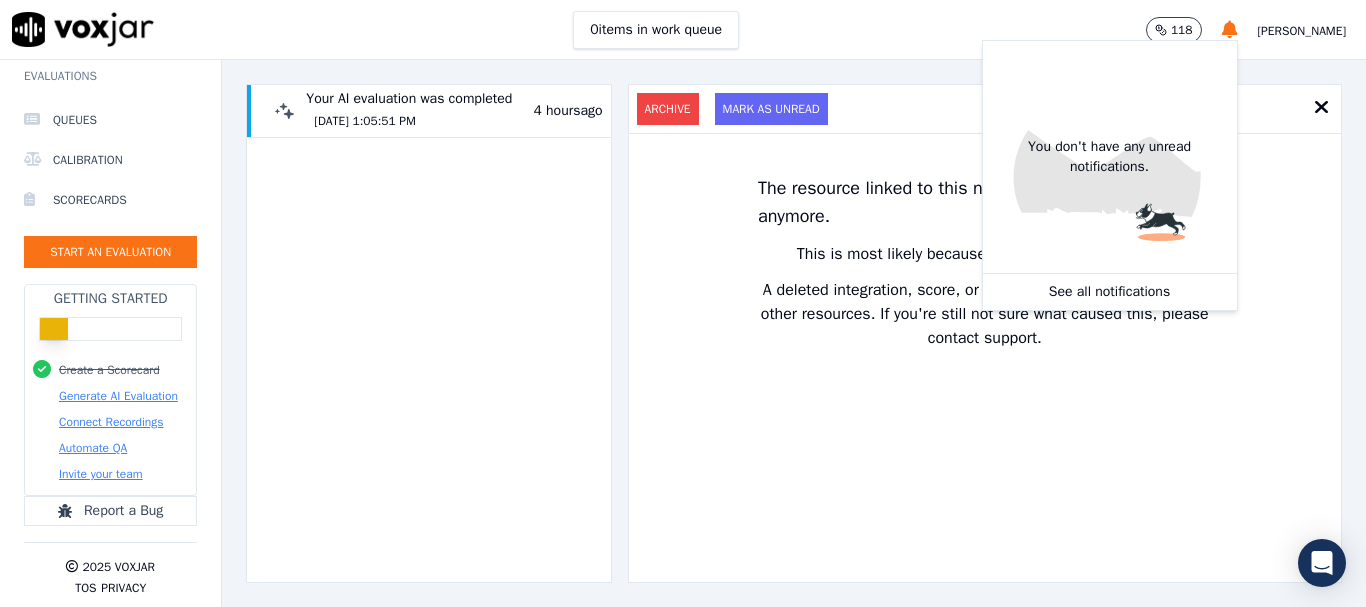 click on "The resource linked to this notification does not exist anymore.   This is most likely because the resource was deleted.   A deleted integration, score, or queue has cascading effects on other resources. If you're still not sure what caused this, please contact support." at bounding box center (985, 358) 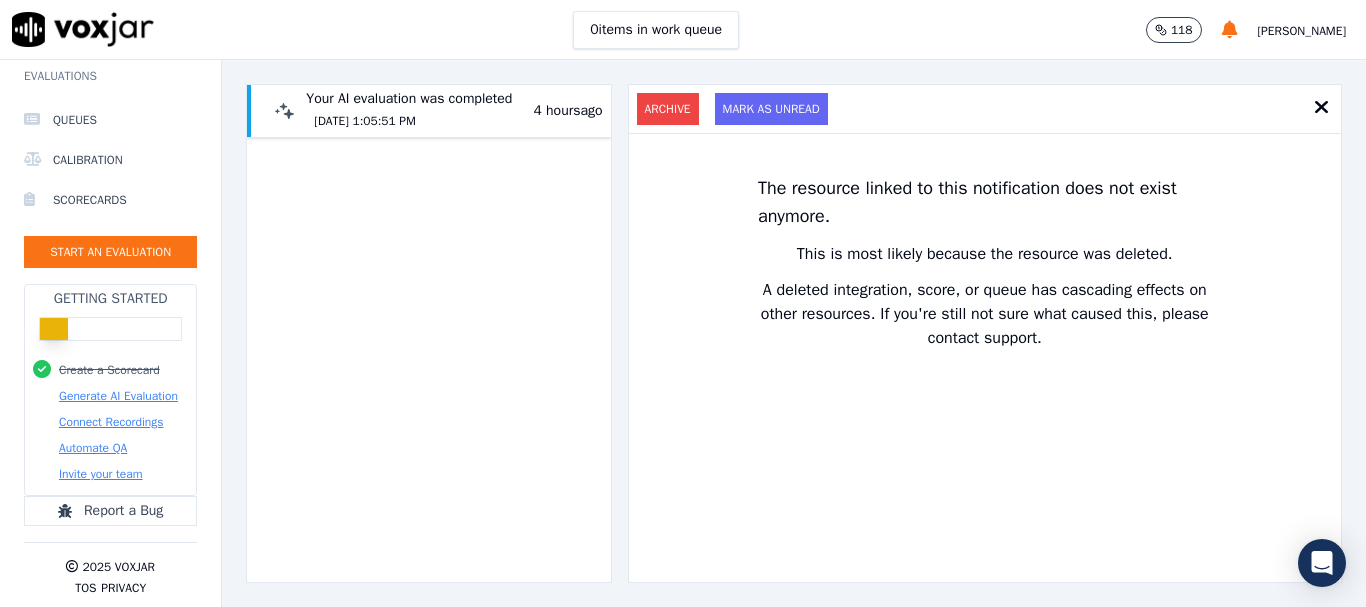 click on "7/29/2025 1:05:51 PM" at bounding box center [409, 121] 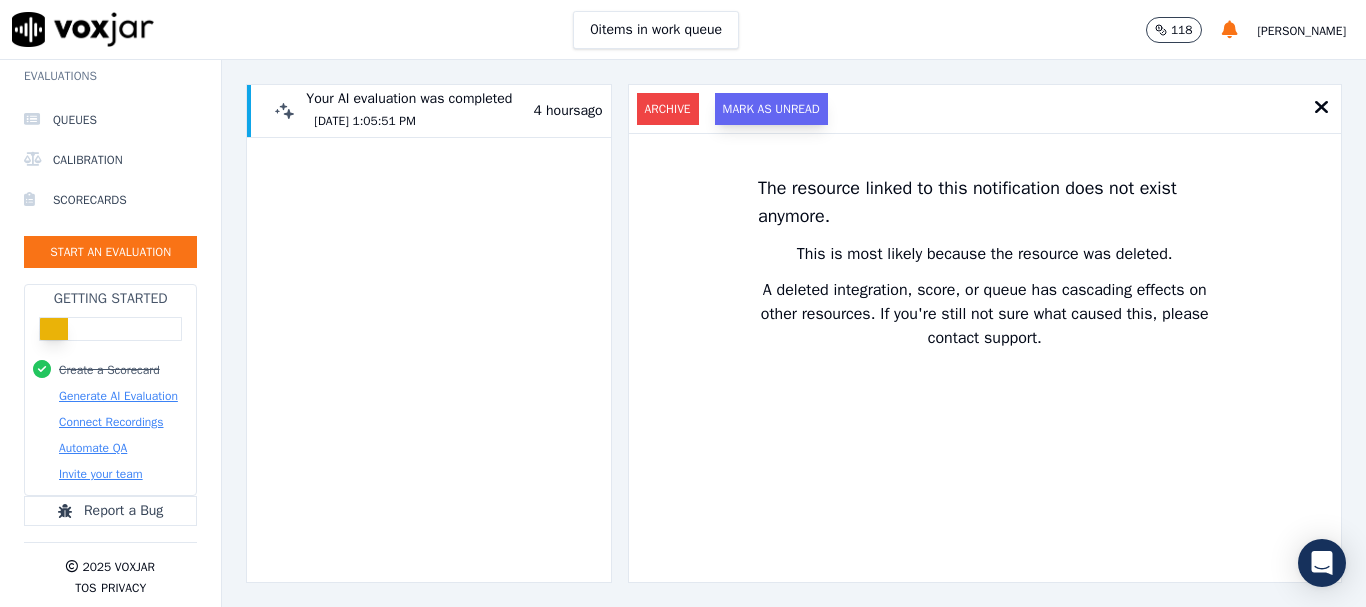 click on "Mark as Unread" at bounding box center (771, 109) 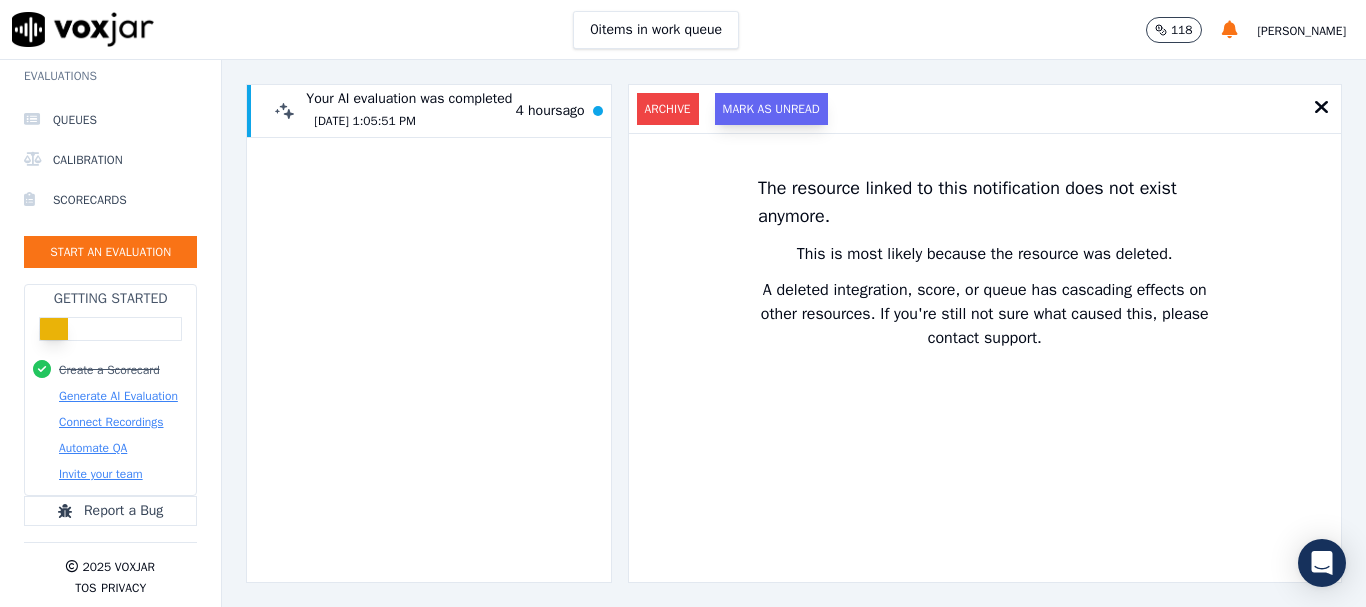 click on "Mark as Unread" at bounding box center [771, 109] 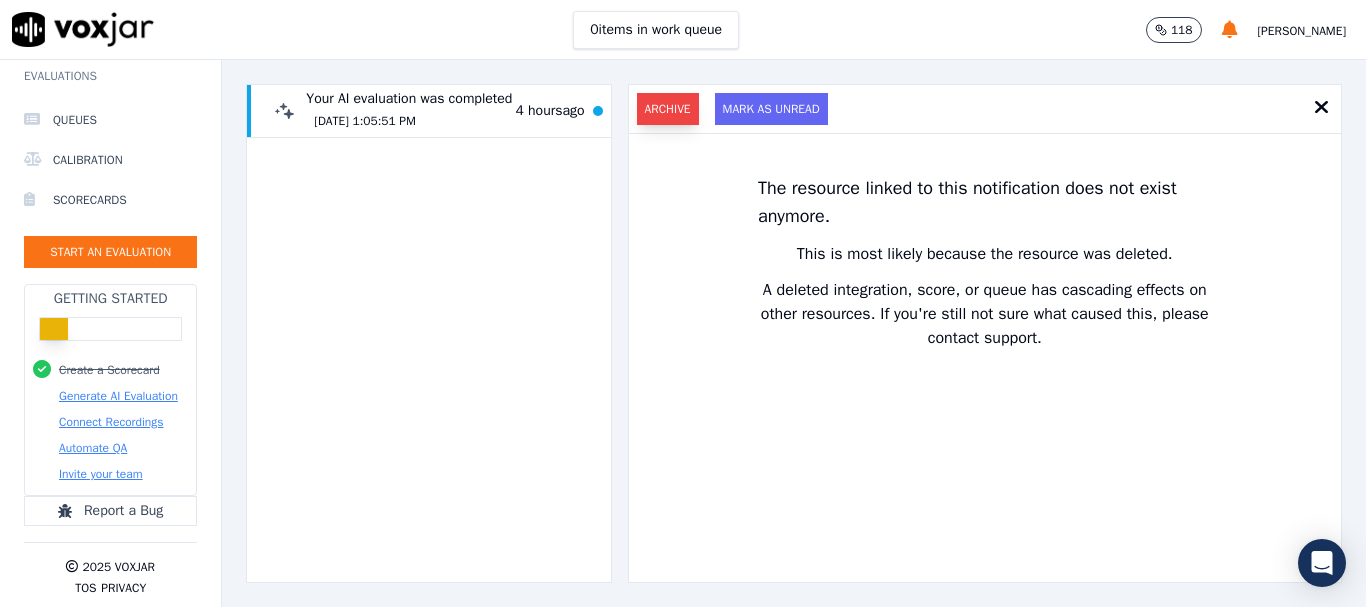 click on "Archive" at bounding box center (668, 109) 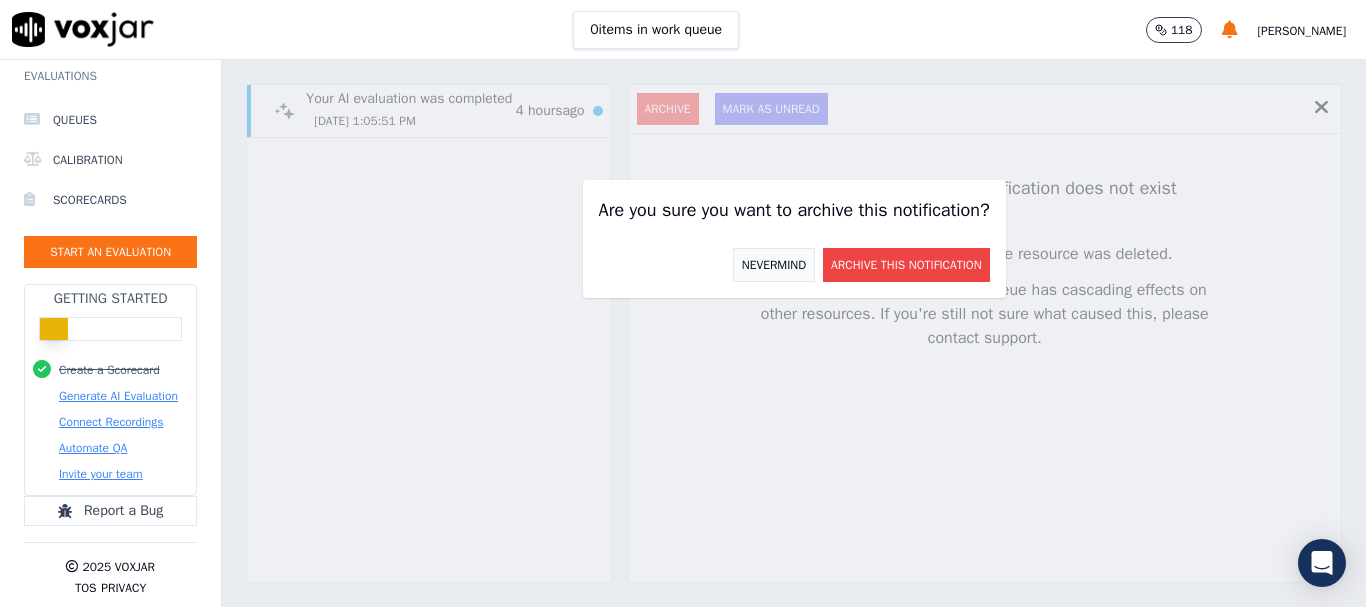 click on "Nevermind" at bounding box center (774, 265) 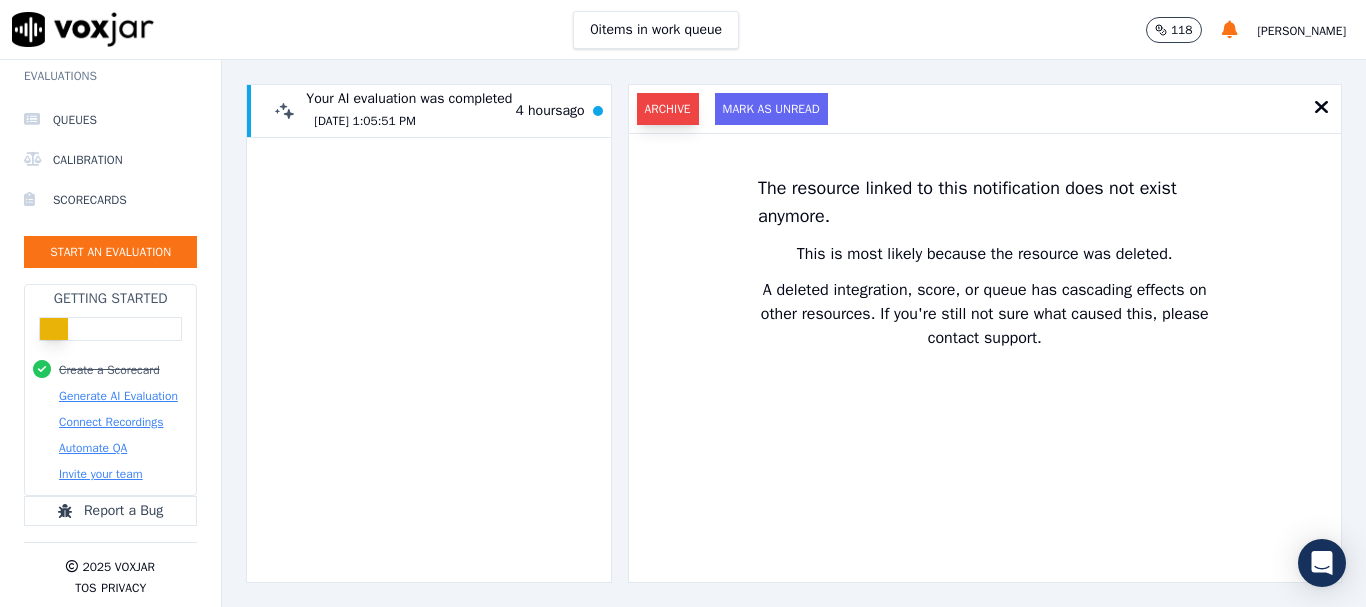 click on "Archive" at bounding box center (668, 109) 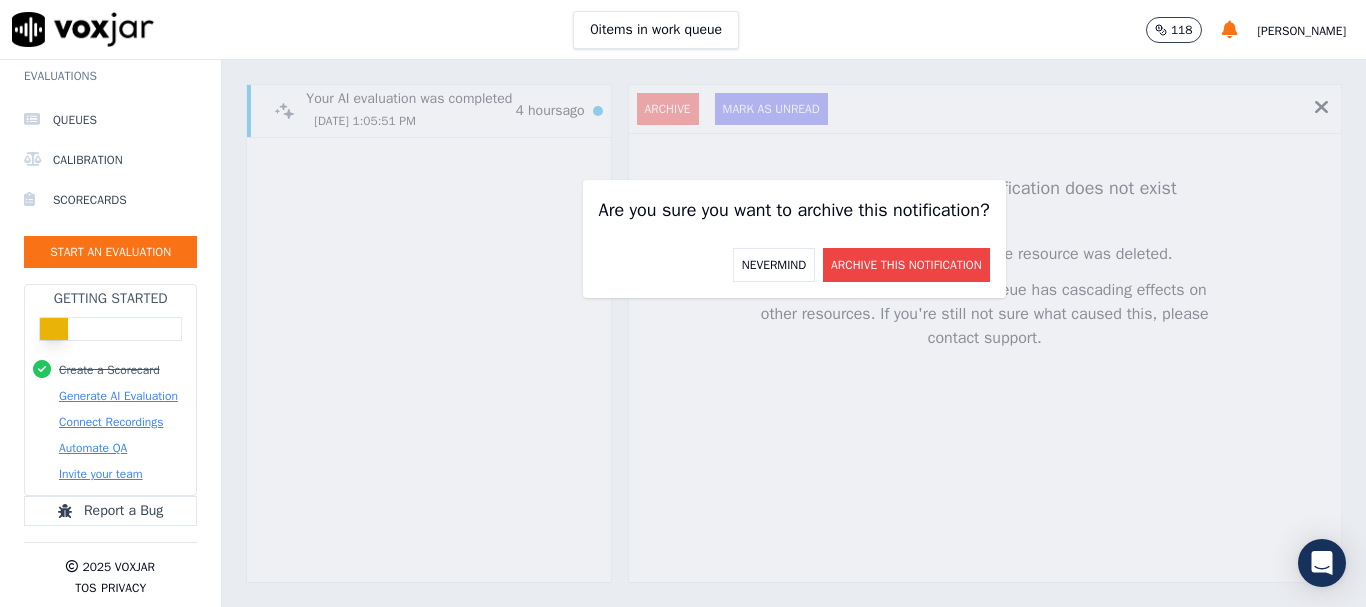 click on "Archive this Notification" at bounding box center [906, 265] 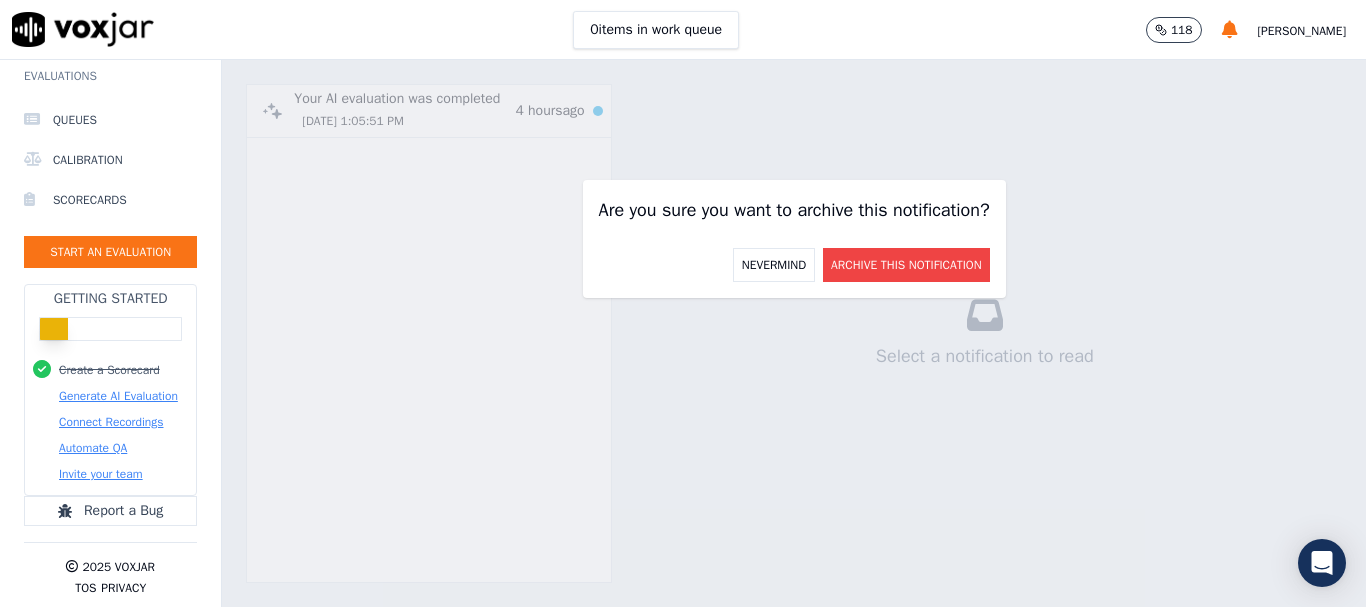 click on "Are you sure you want to archive this notification?   Nevermind   Archive this Notification" at bounding box center [794, 239] 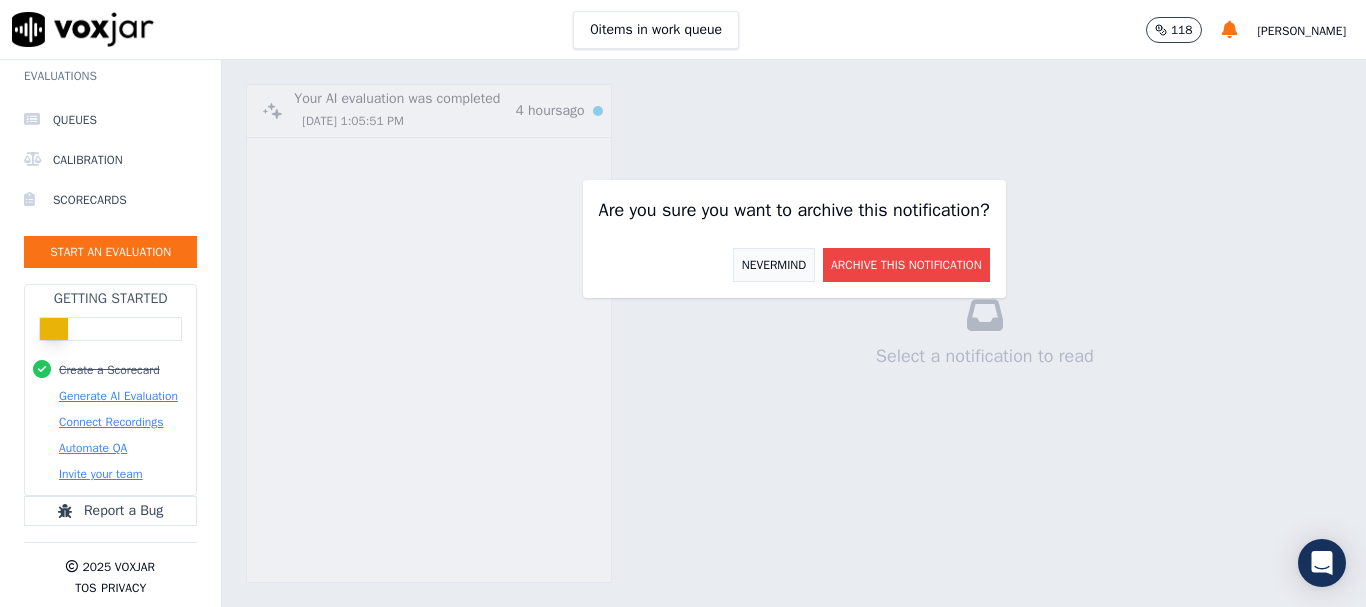 click on "Nevermind" at bounding box center [774, 265] 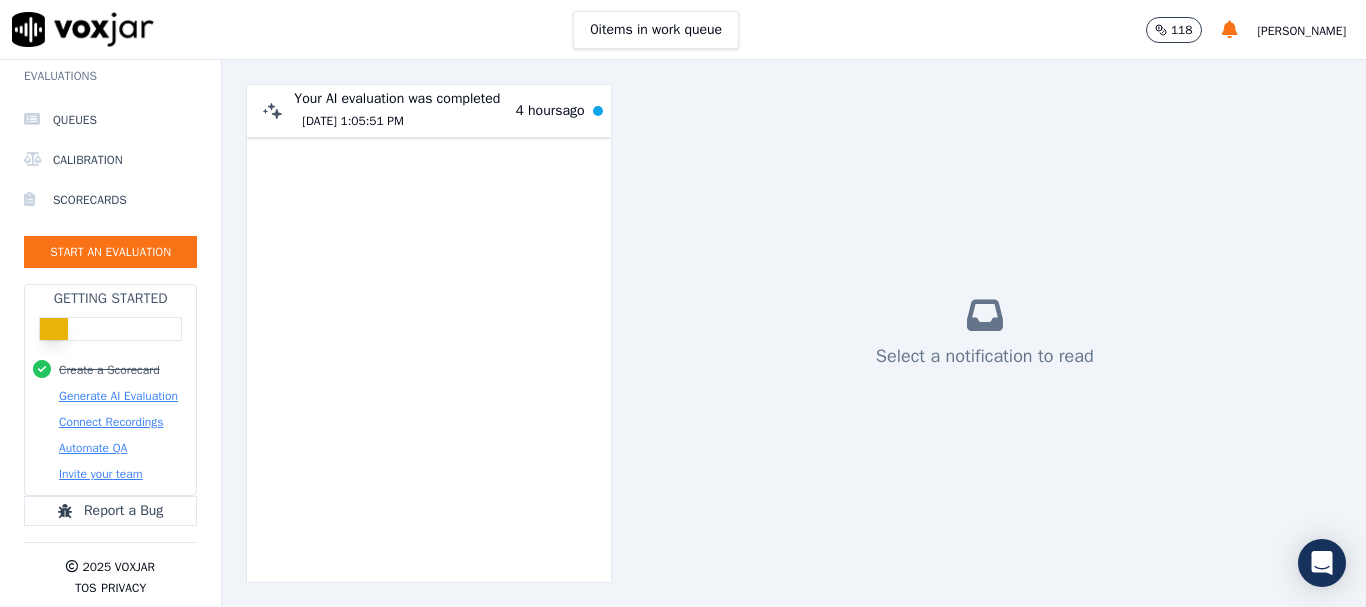 click on "7/29/2025 1:05:51 PM" at bounding box center [397, 121] 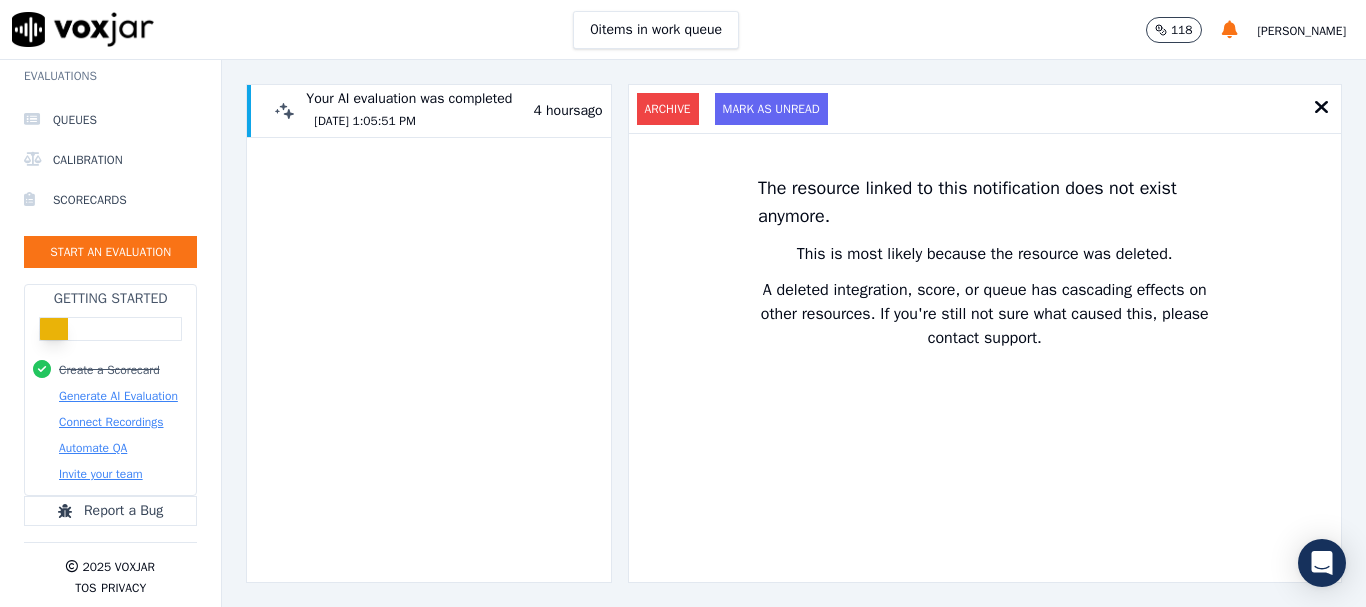 click at bounding box center [83, 29] 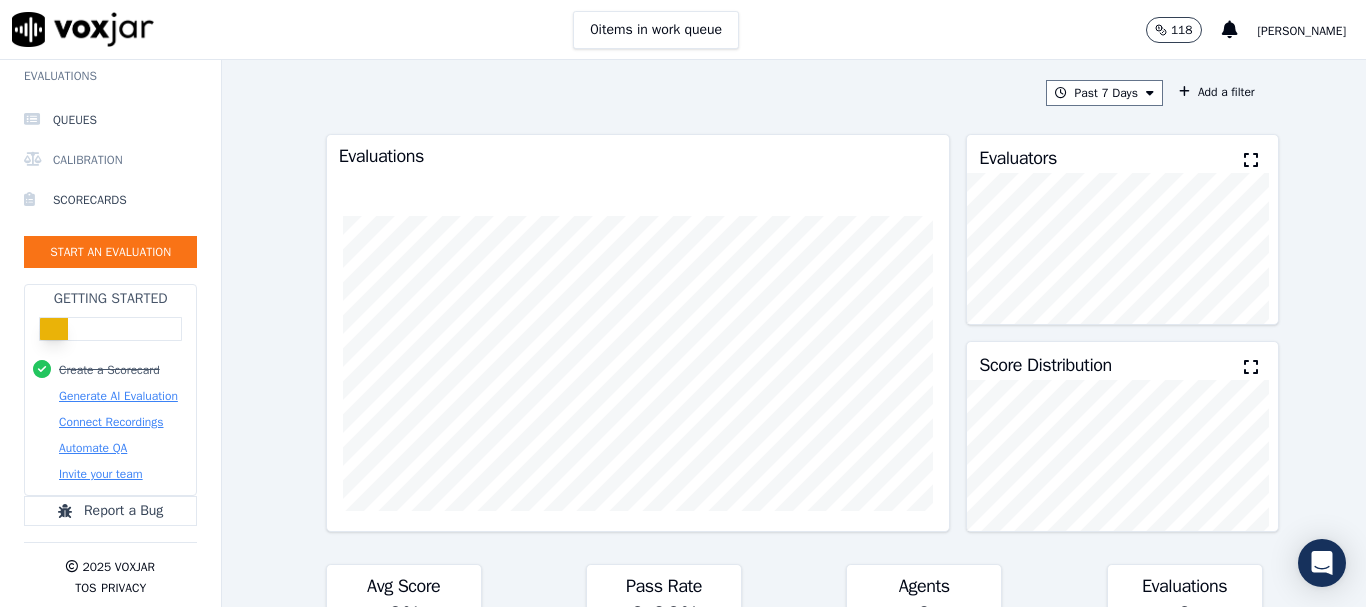 click on "Calibration" at bounding box center (110, 160) 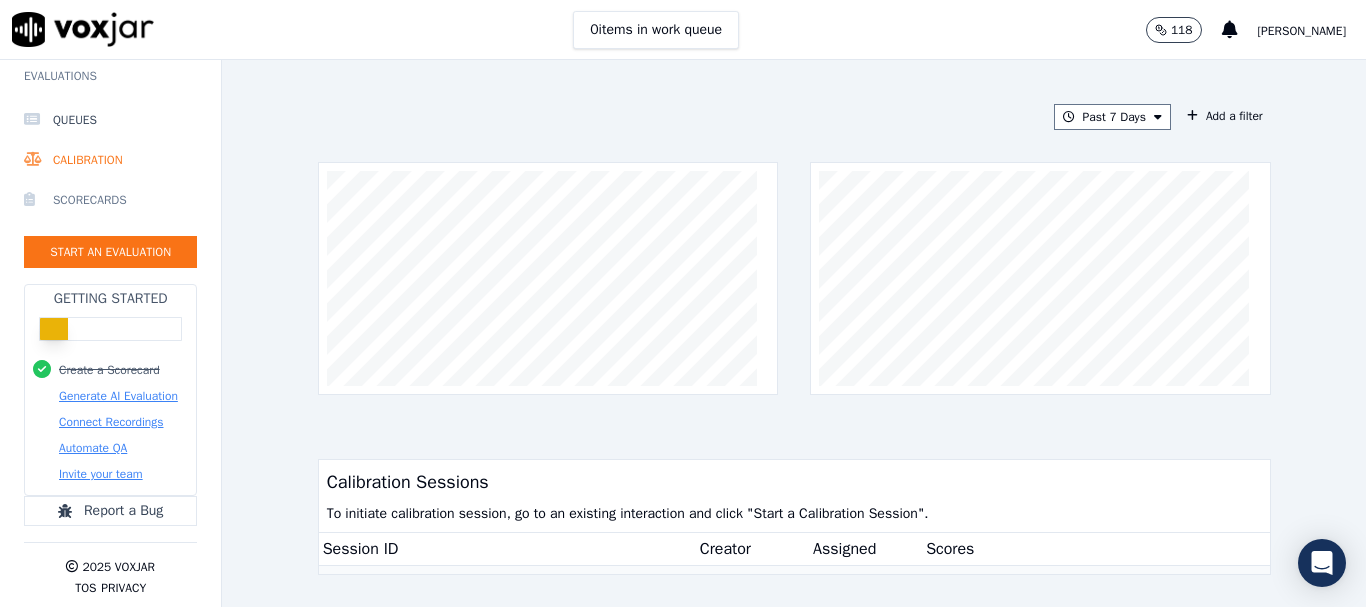 click on "Scorecards" at bounding box center (110, 200) 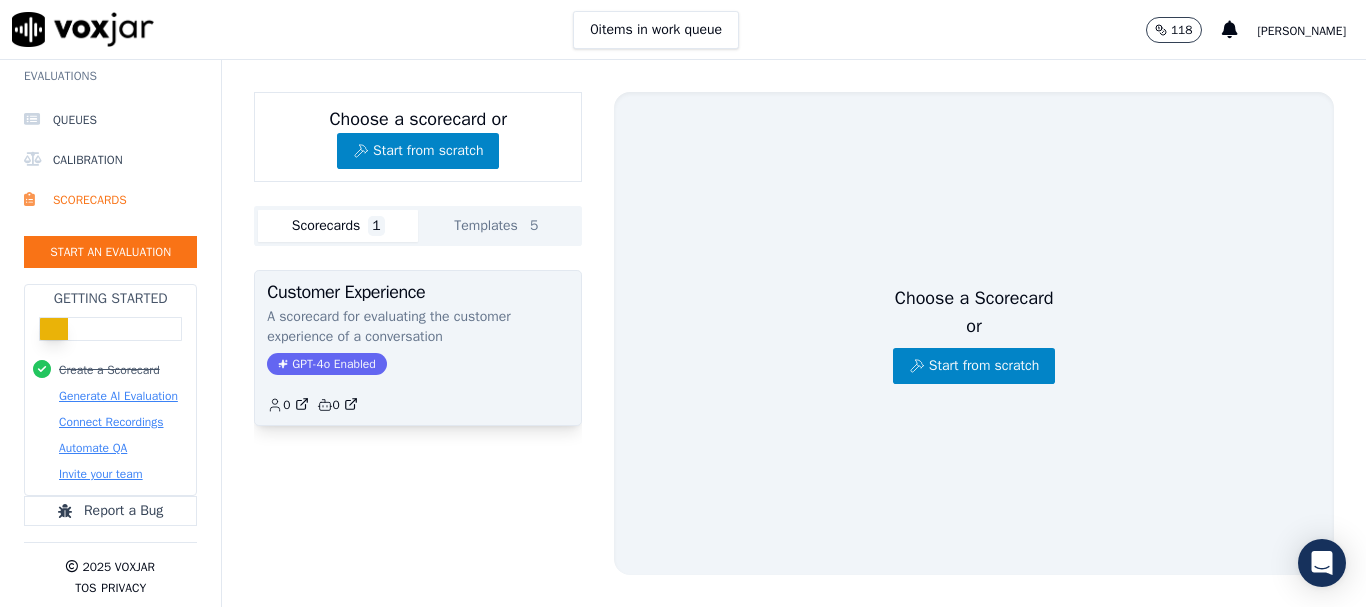 click on "A scorecard for evaluating the customer experience of a conversation" 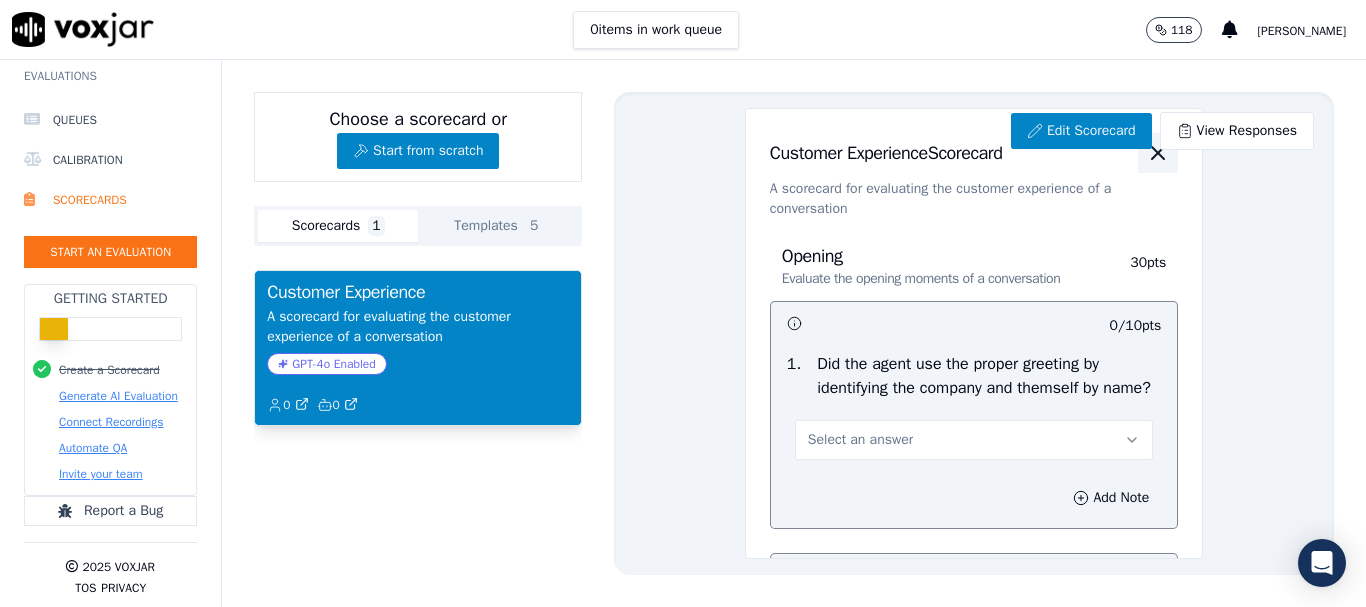 click 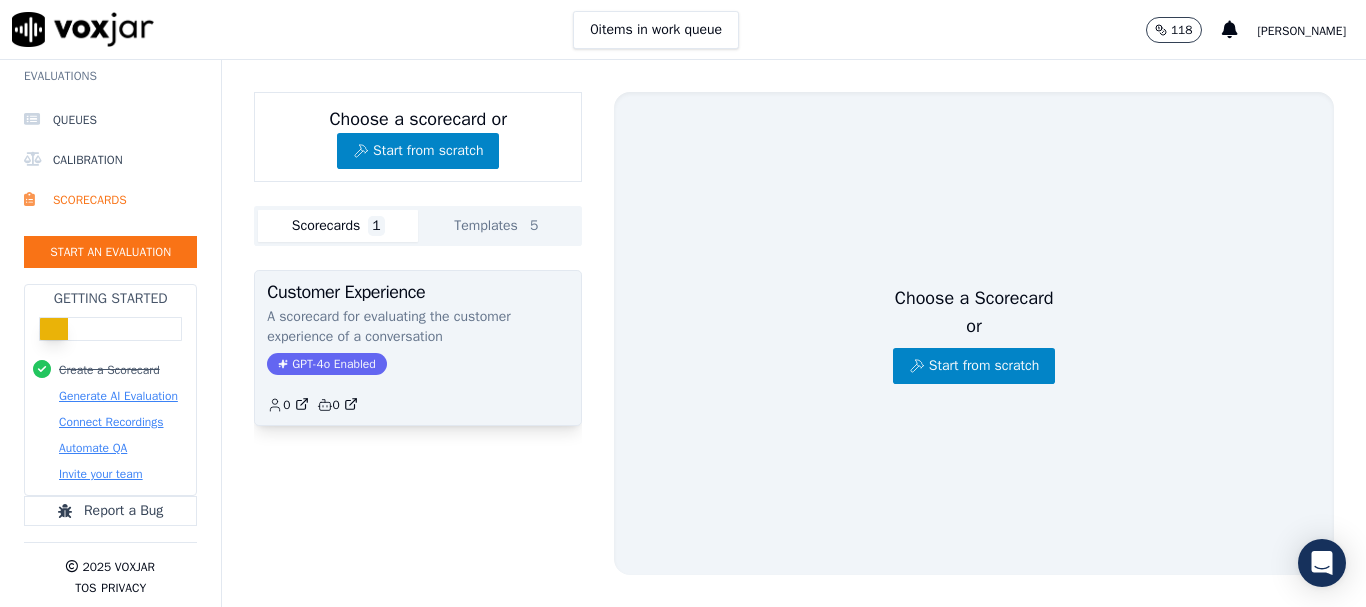 click on "Customer Experience   A scorecard for evaluating the customer experience of a conversation     GPT-4o Enabled       0         0" at bounding box center (418, 348) 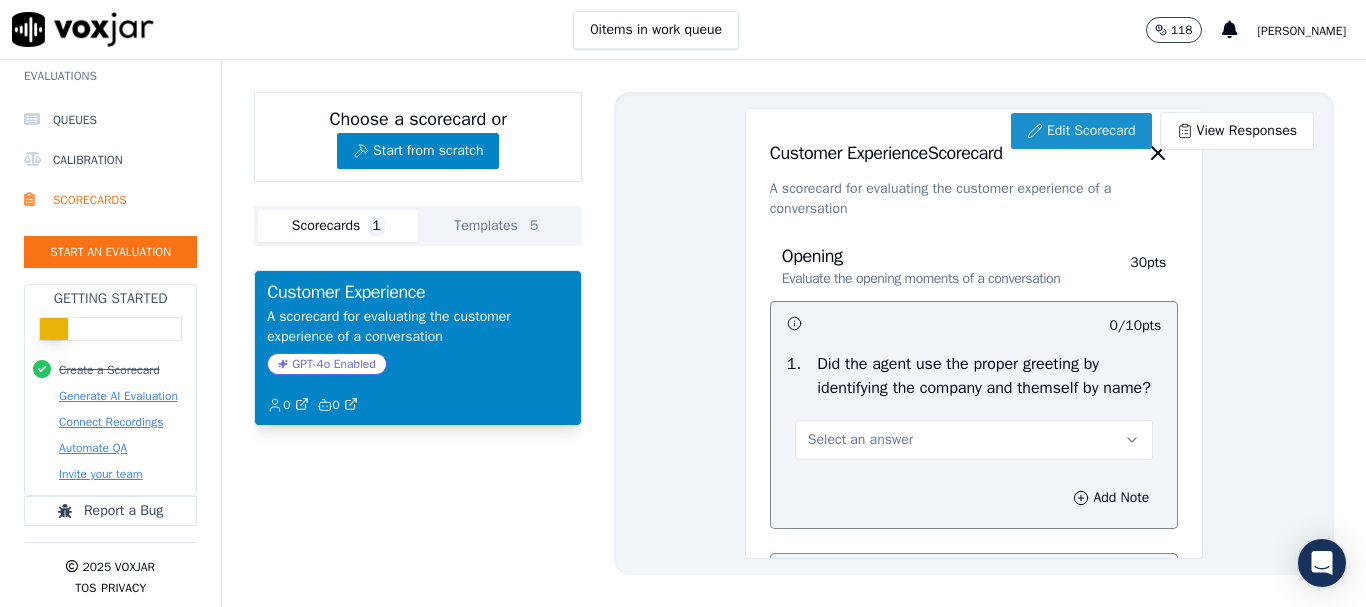 click 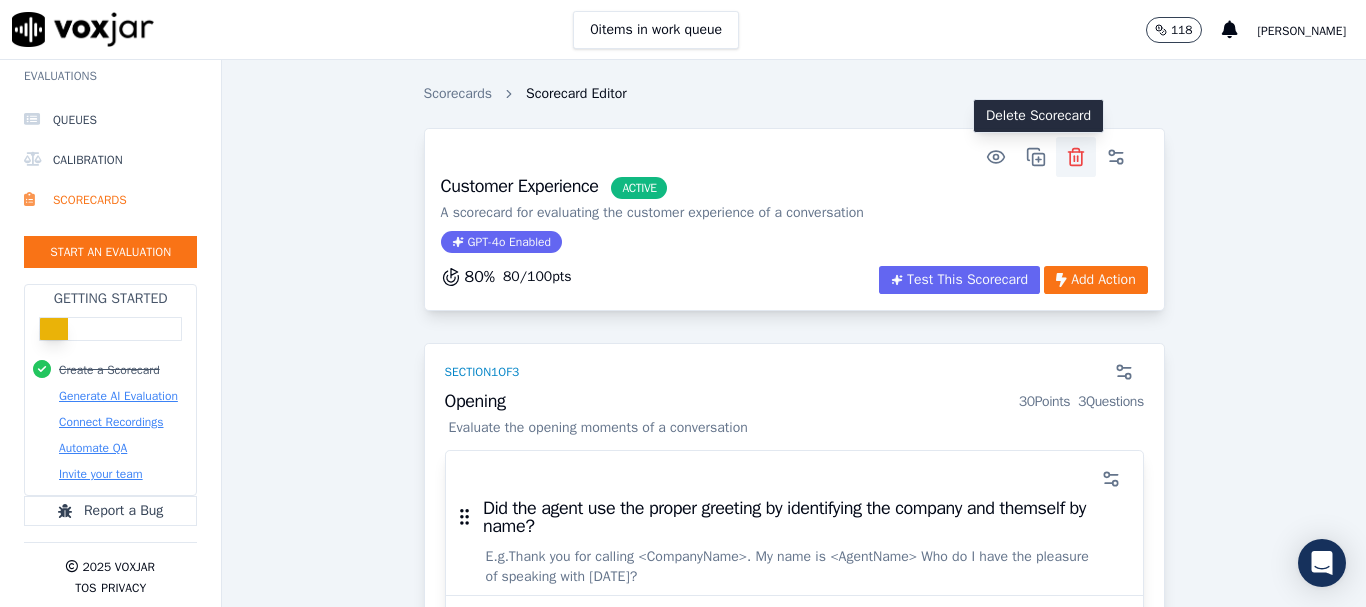 click 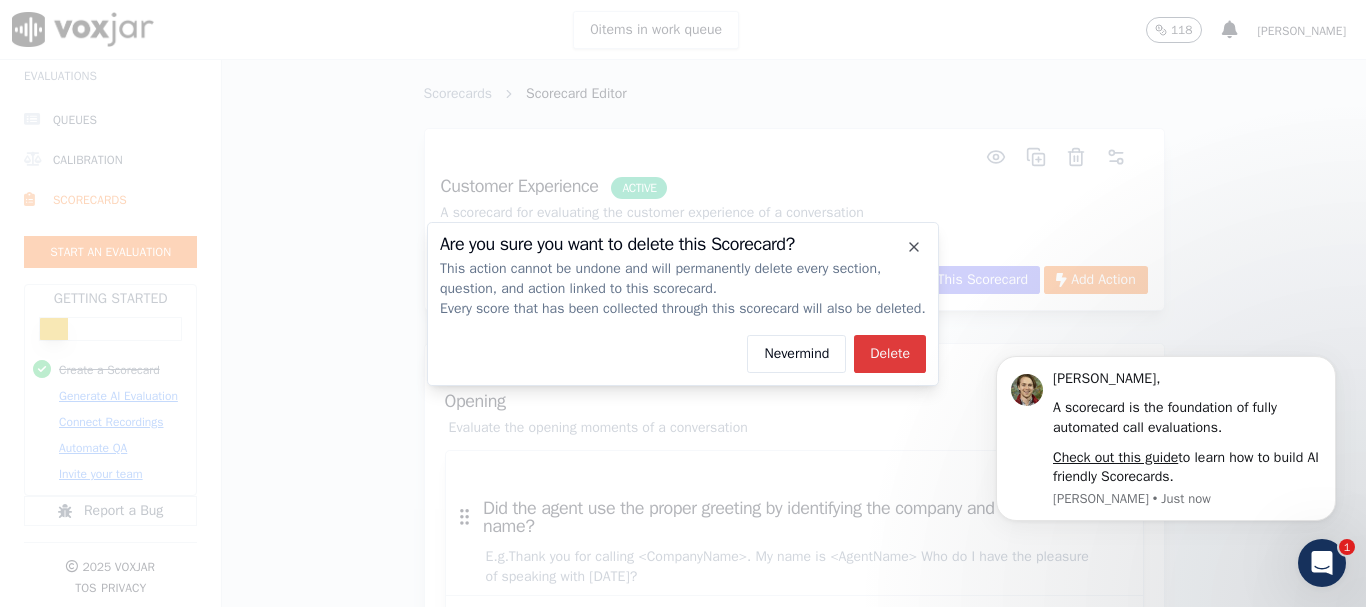 scroll, scrollTop: 0, scrollLeft: 0, axis: both 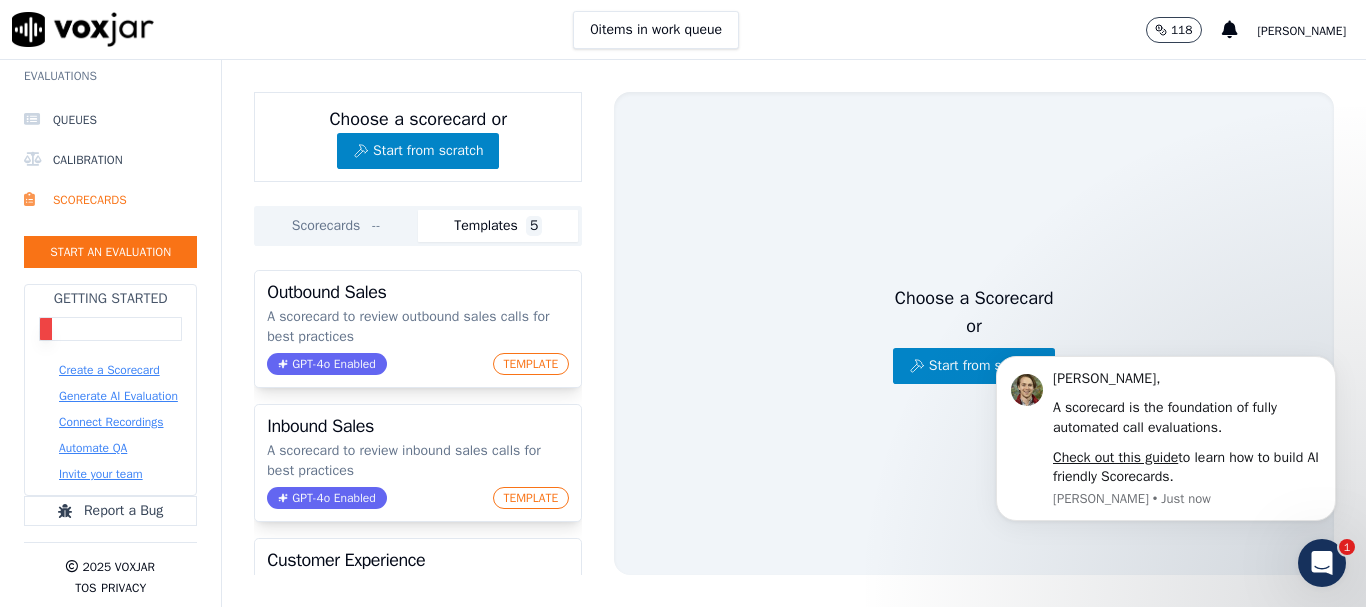click at bounding box center [83, 29] 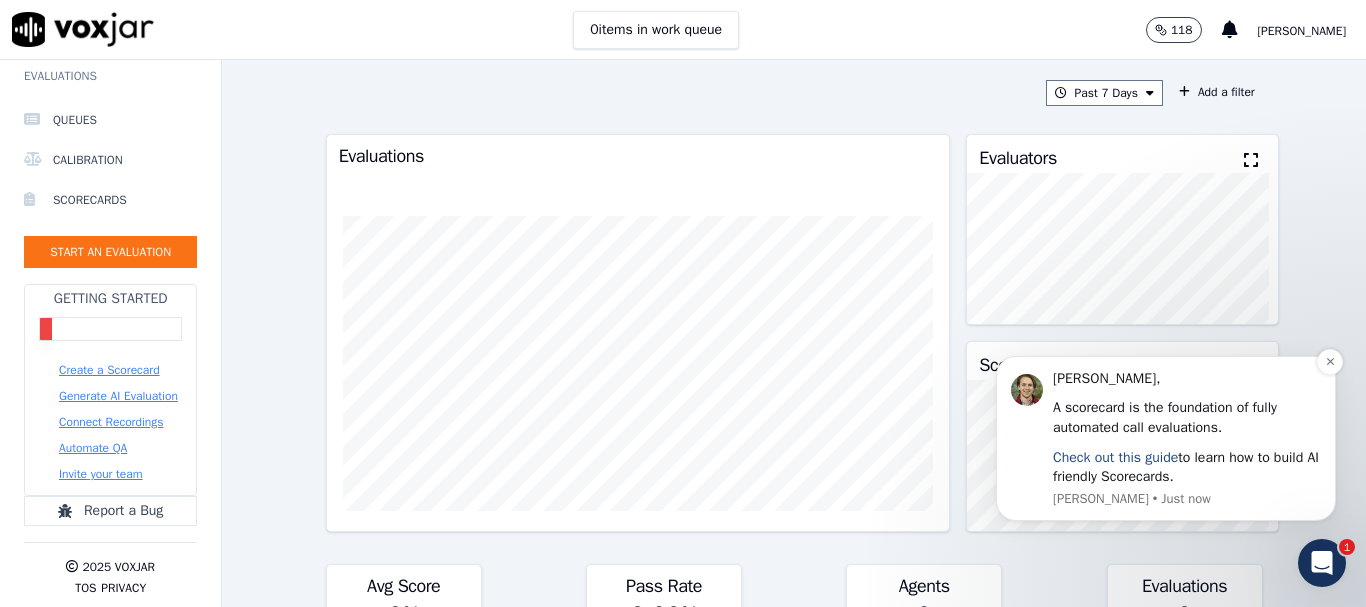 click on "Check out this guide" at bounding box center (1115, 457) 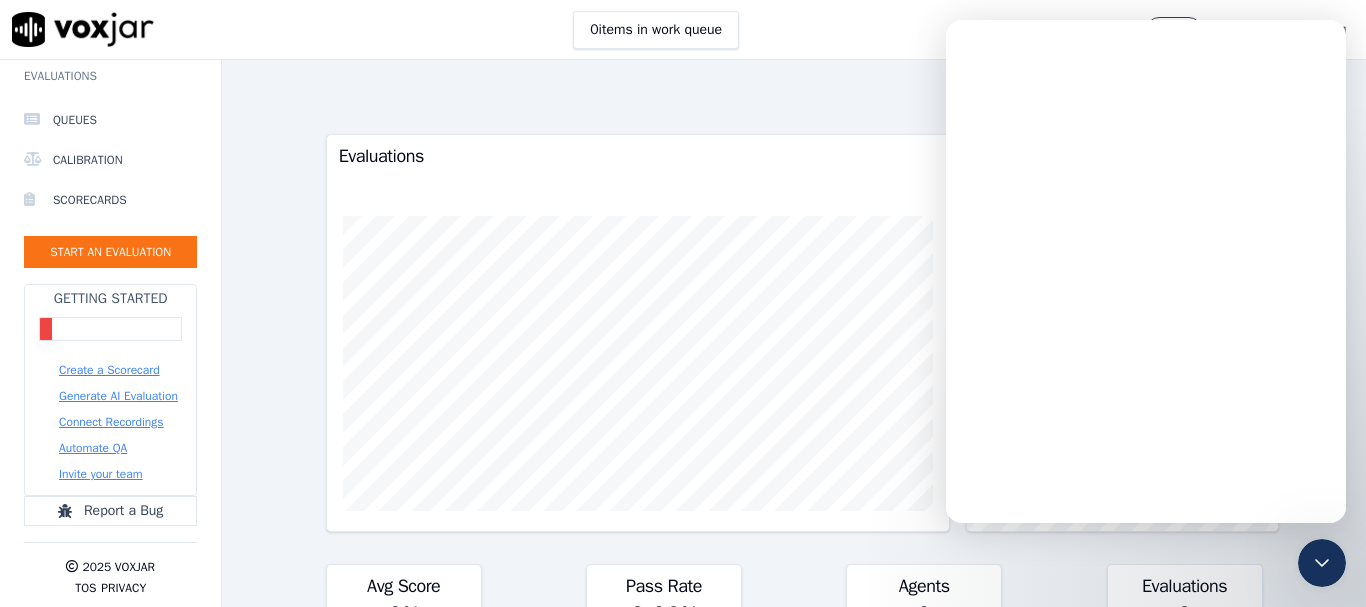 scroll, scrollTop: 0, scrollLeft: 0, axis: both 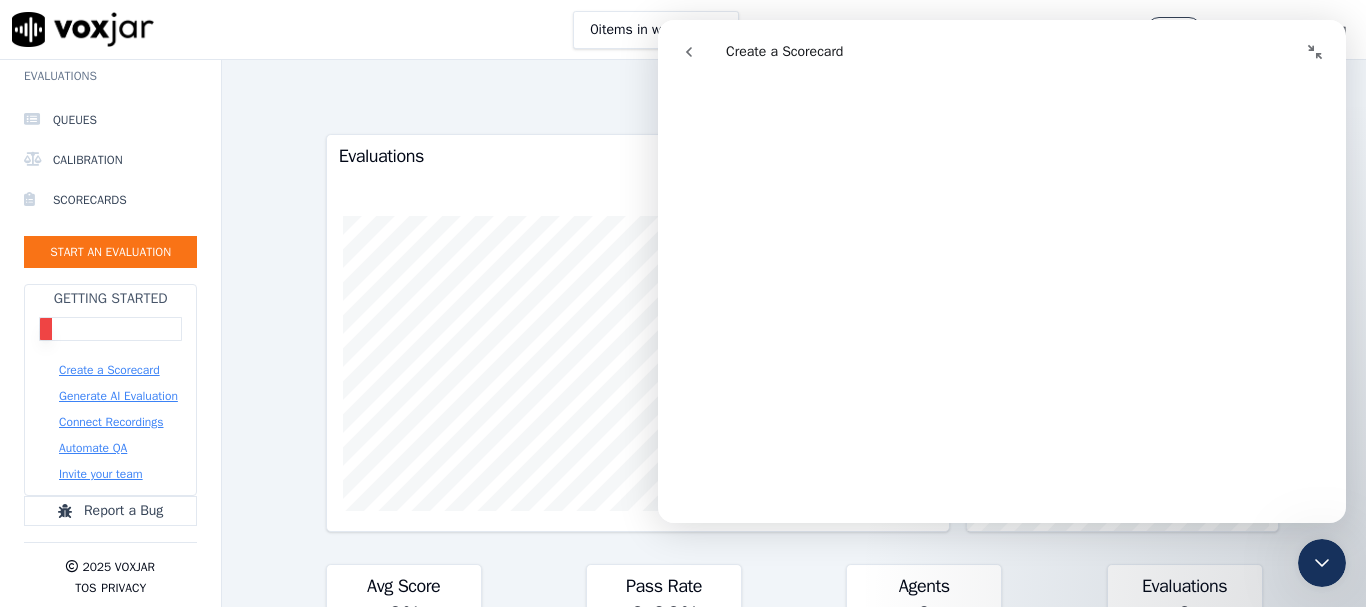 click at bounding box center [1322, 563] 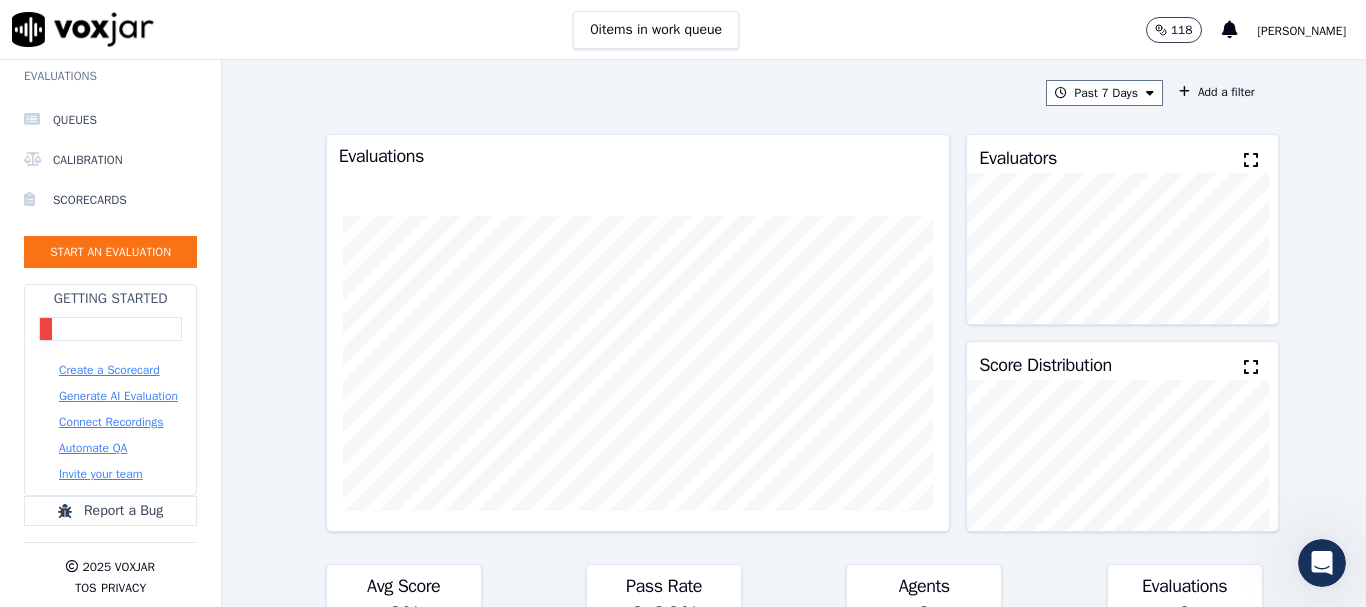 click on "118         Mohamed" 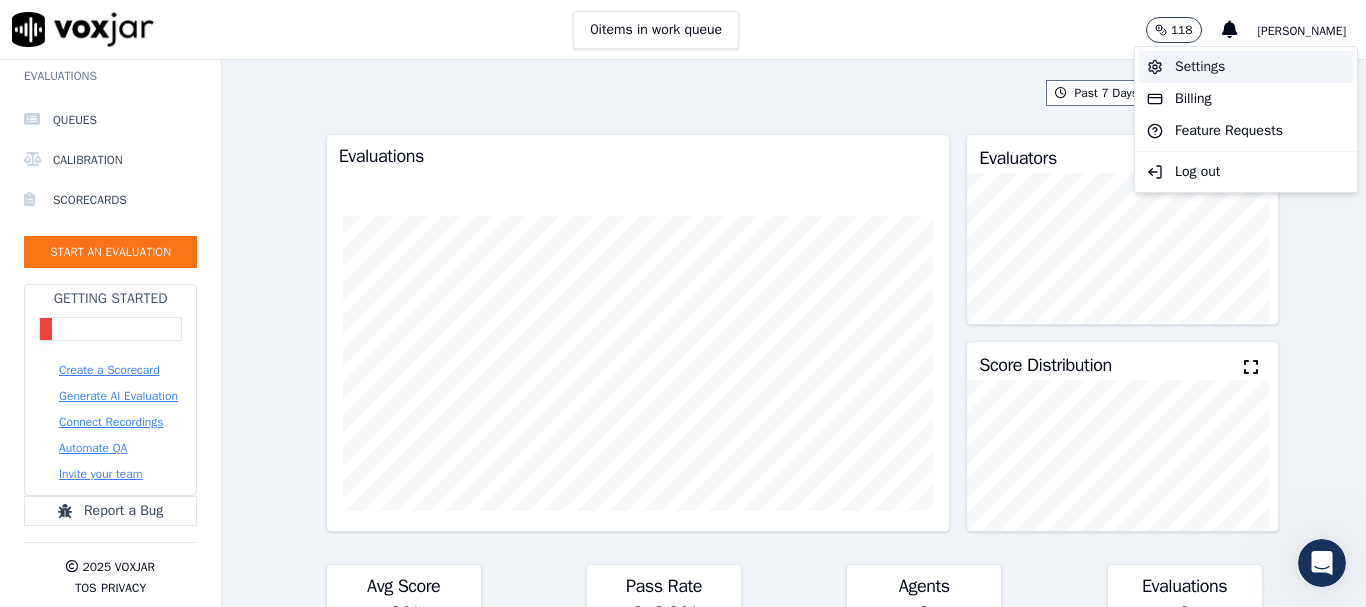 click on "Settings" at bounding box center (1246, 67) 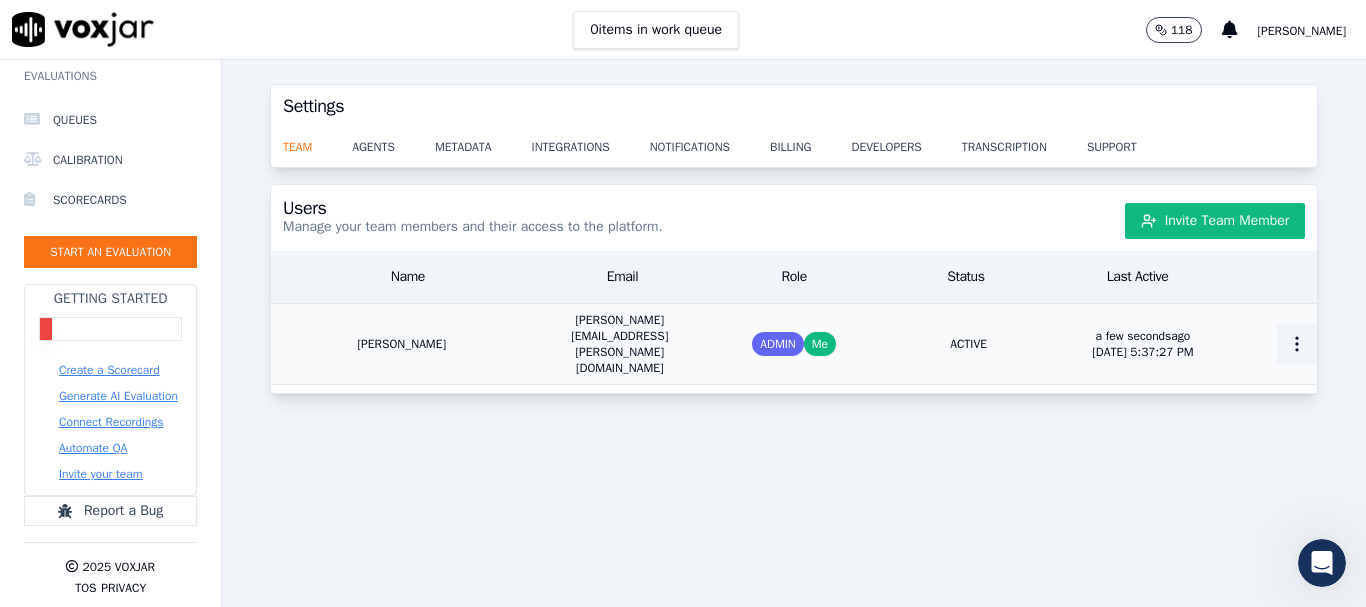 click 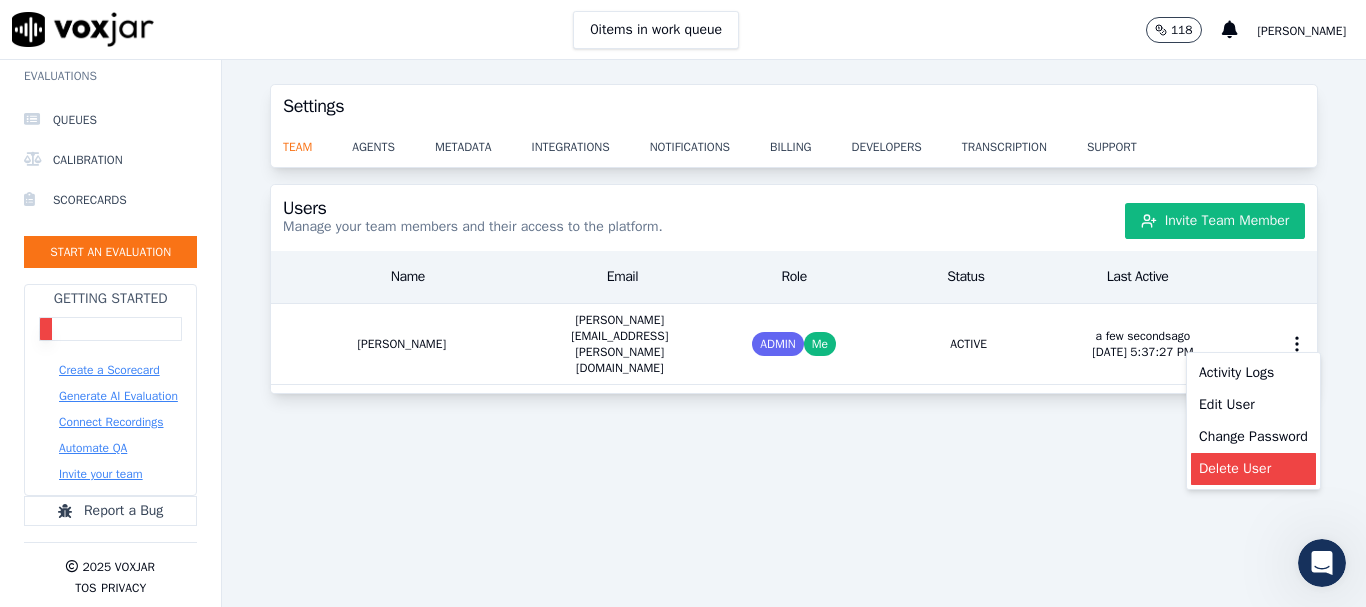 click on "Delete User" 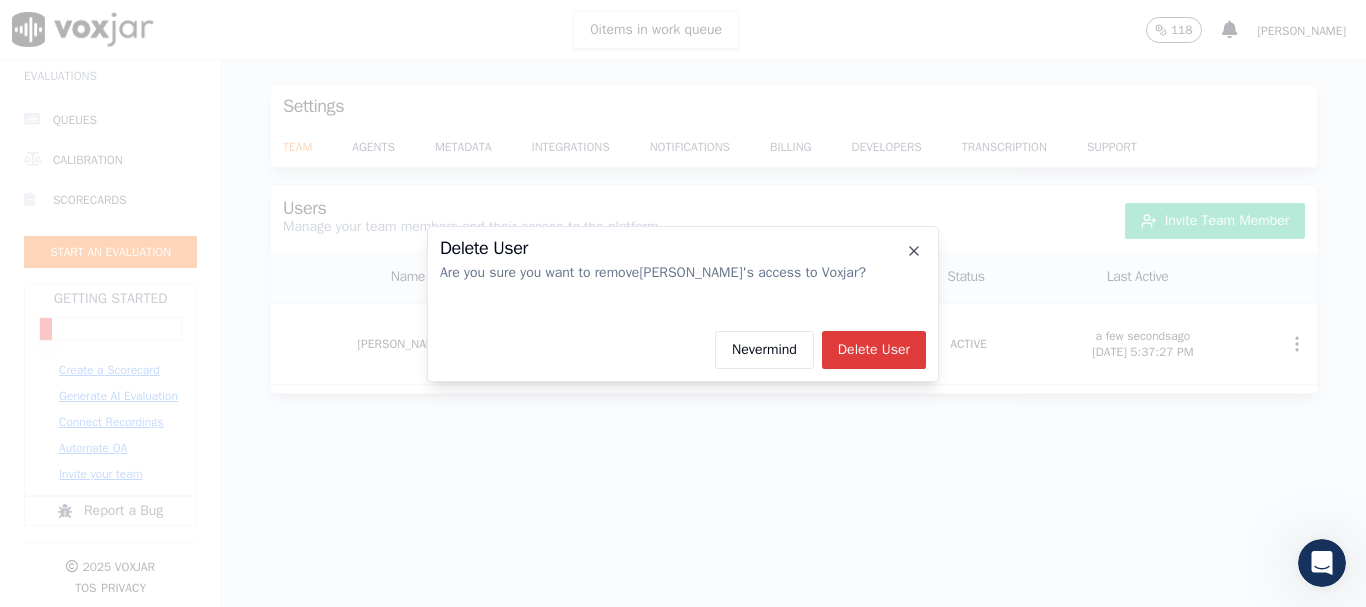 click on "Delete User" 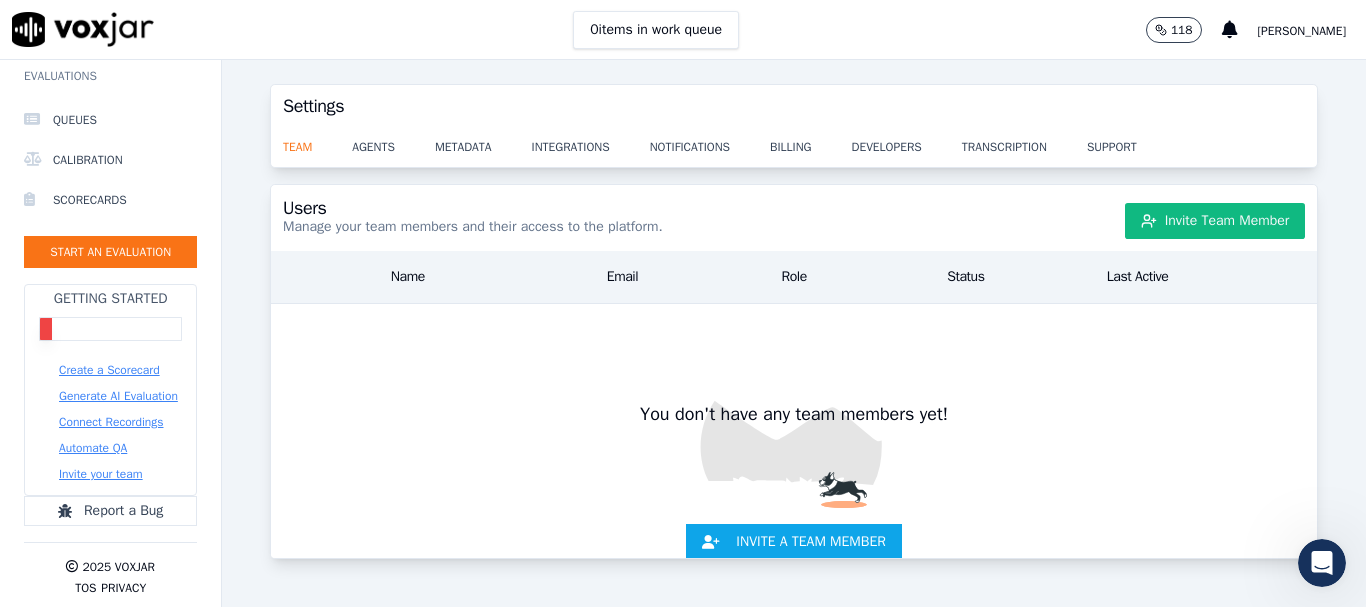 click on "[PERSON_NAME]" at bounding box center [1302, 31] 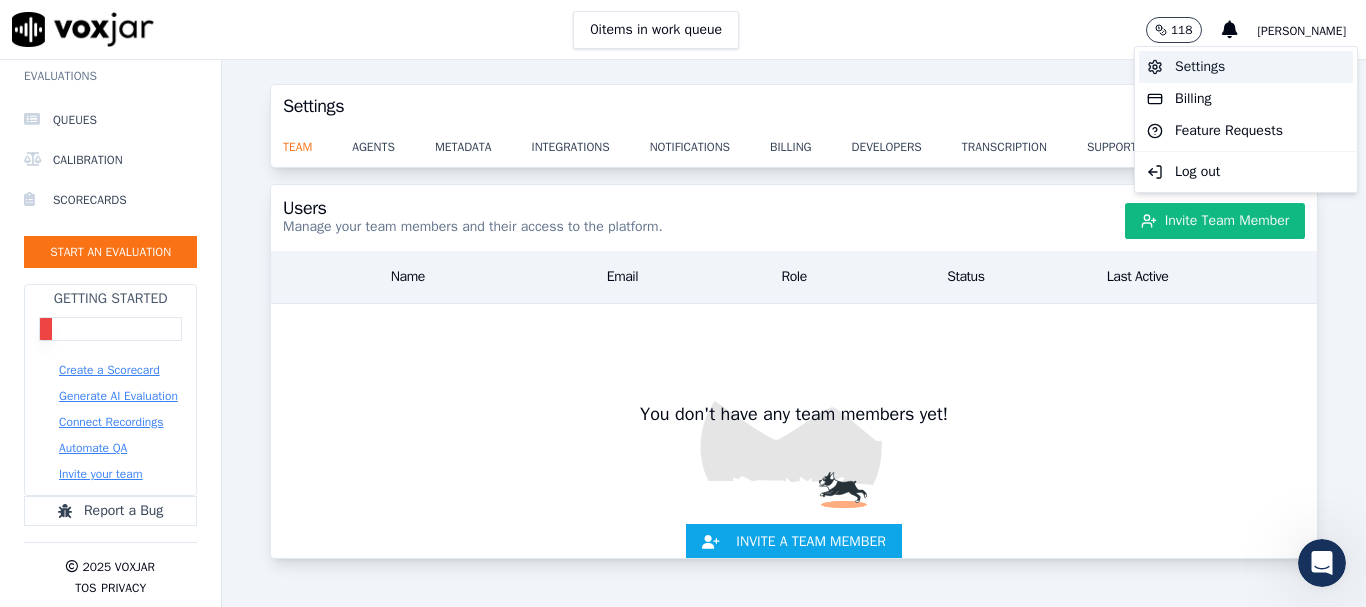 click on "Settings" at bounding box center (1246, 67) 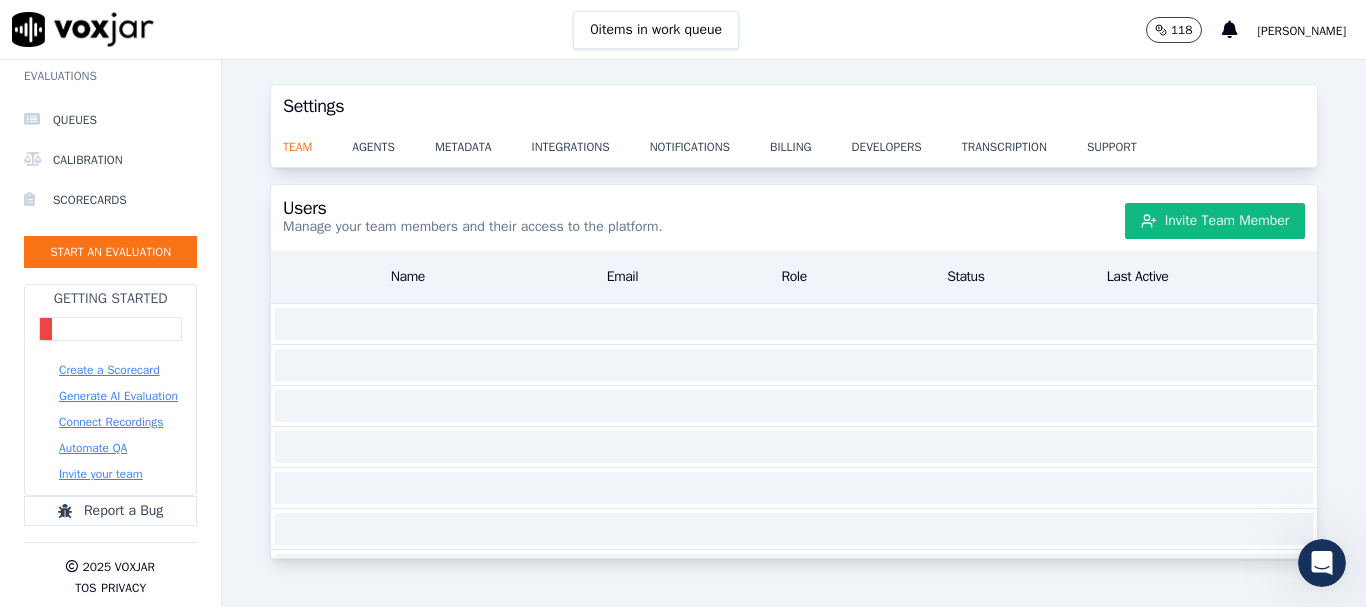 click on "[PERSON_NAME]" at bounding box center (1302, 31) 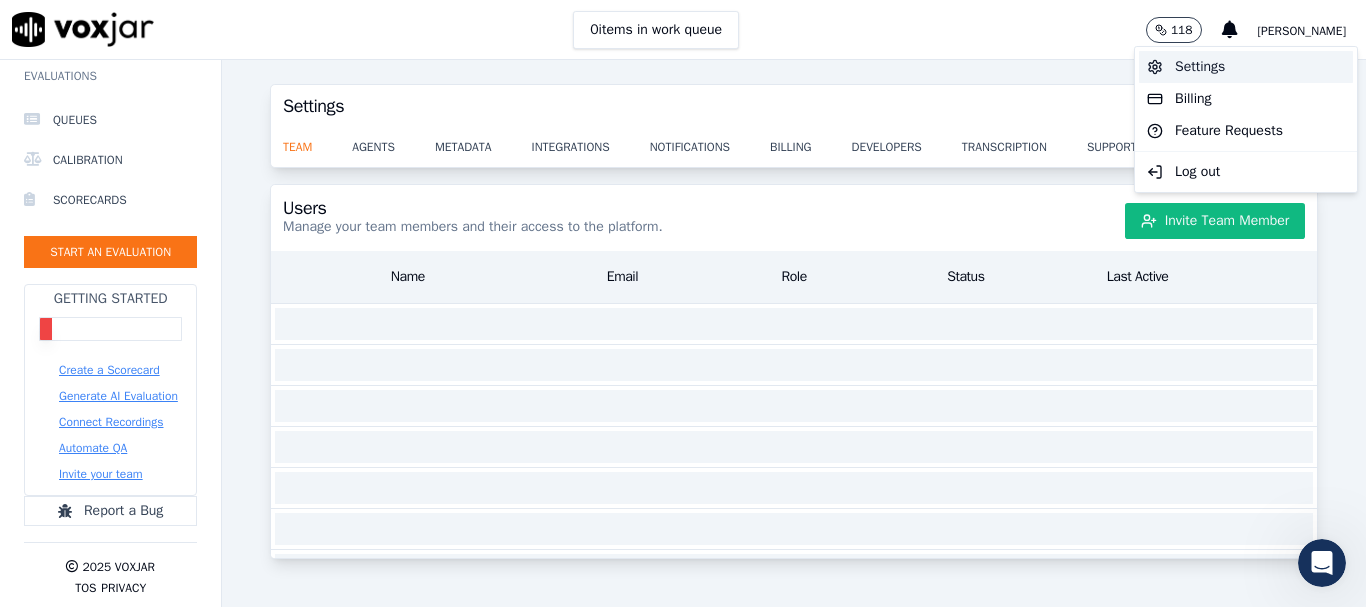click on "Settings" at bounding box center (1246, 67) 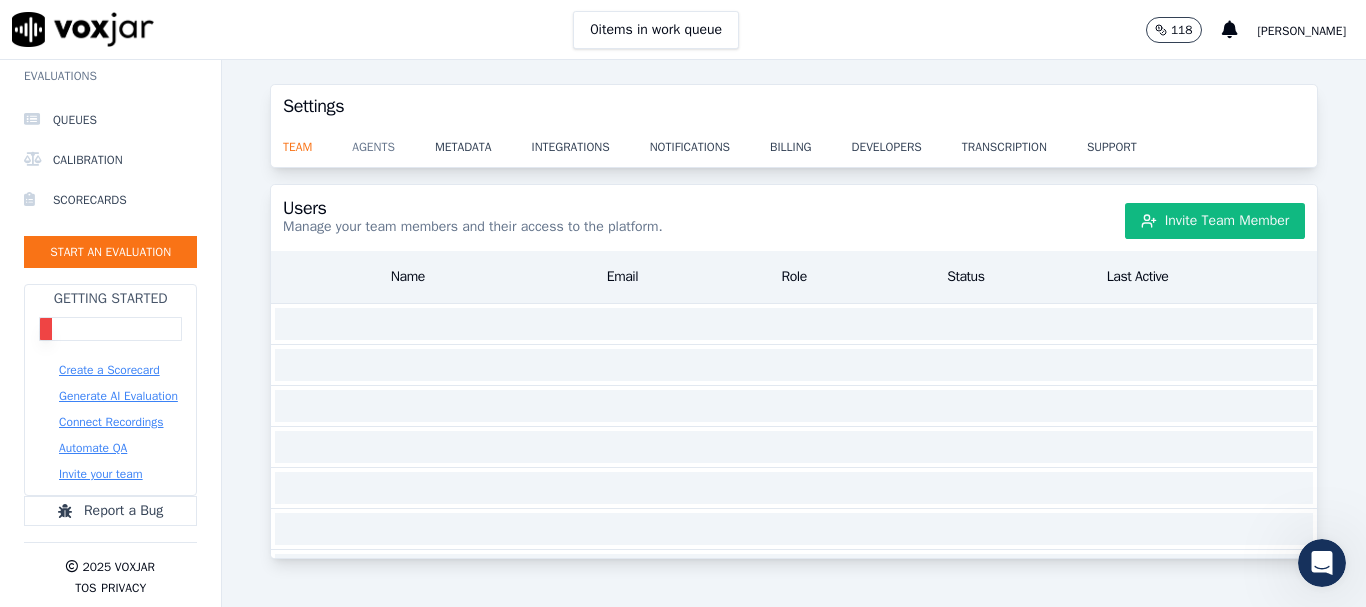 click on "agents" at bounding box center (393, 141) 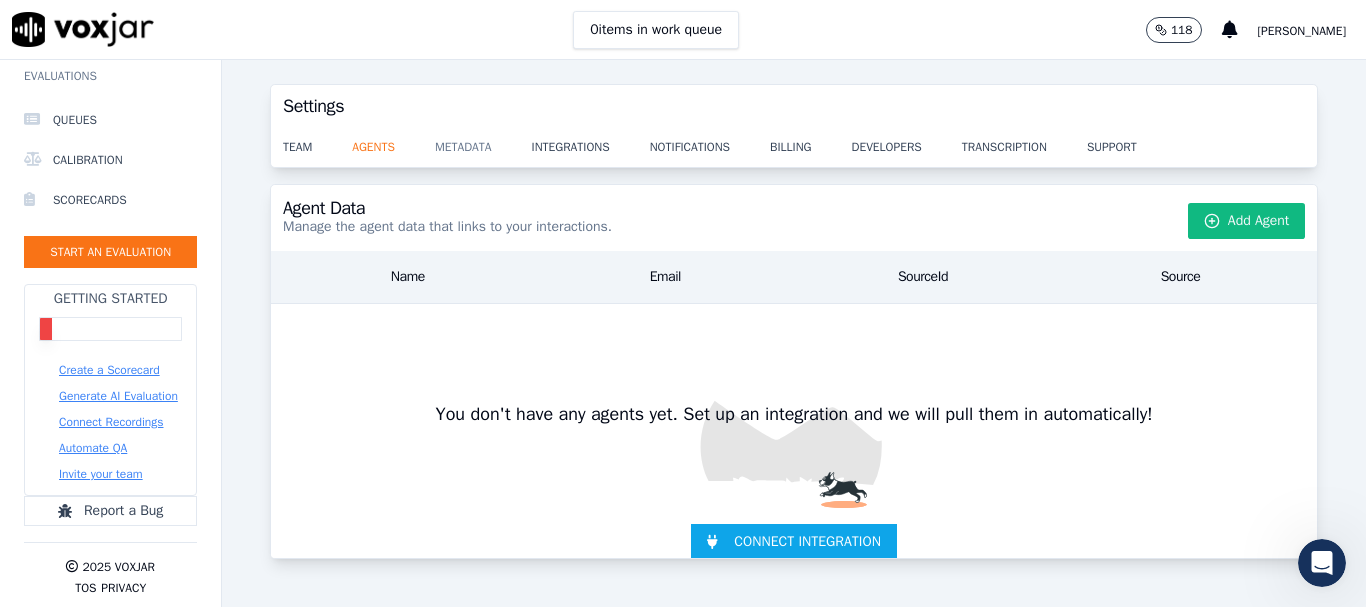 click on "metadata" at bounding box center [483, 141] 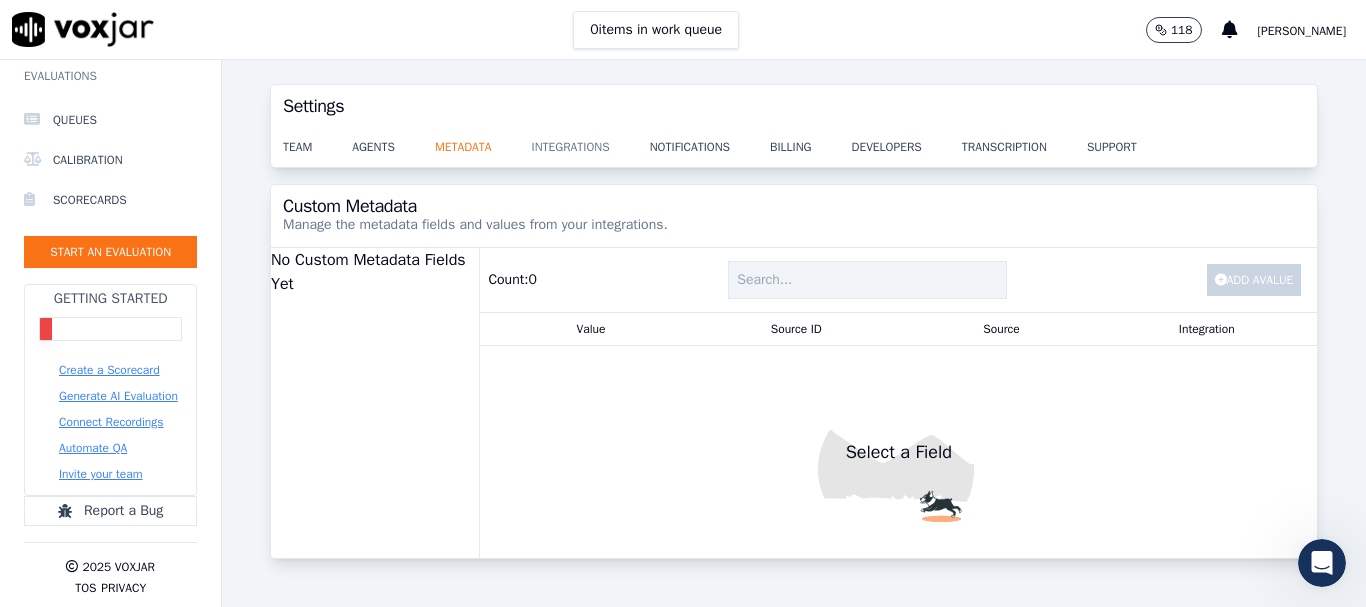 click on "integrations" at bounding box center [591, 141] 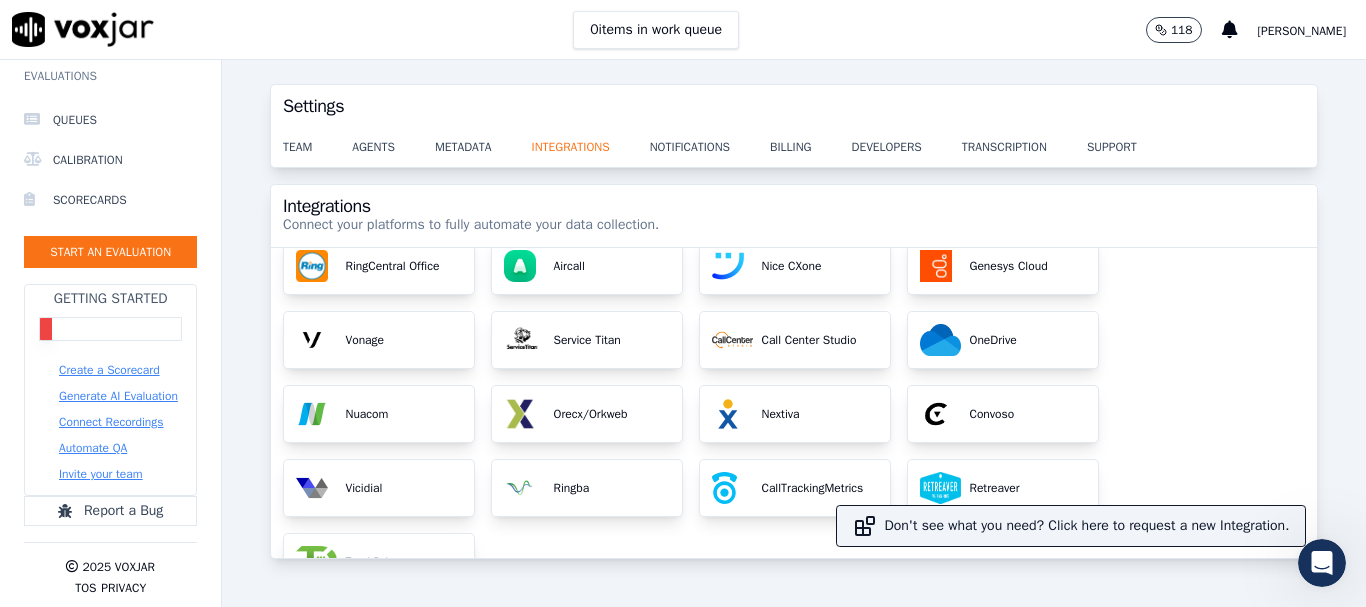 scroll, scrollTop: 67, scrollLeft: 0, axis: vertical 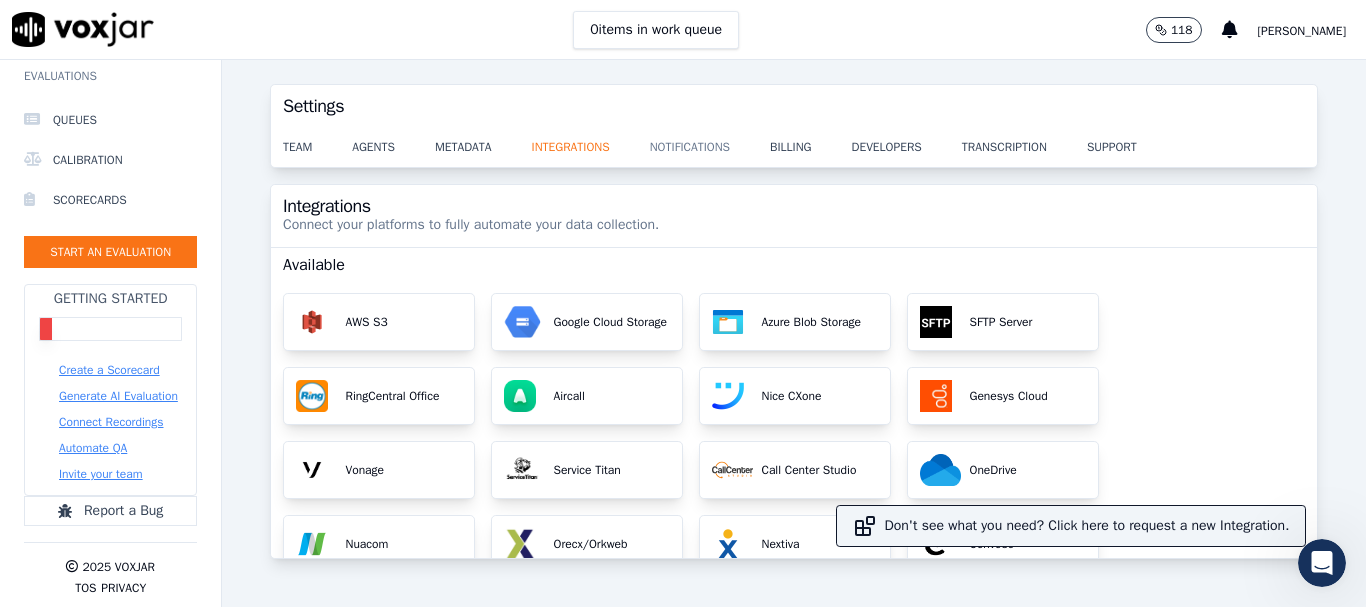 click on "notifications" at bounding box center [710, 141] 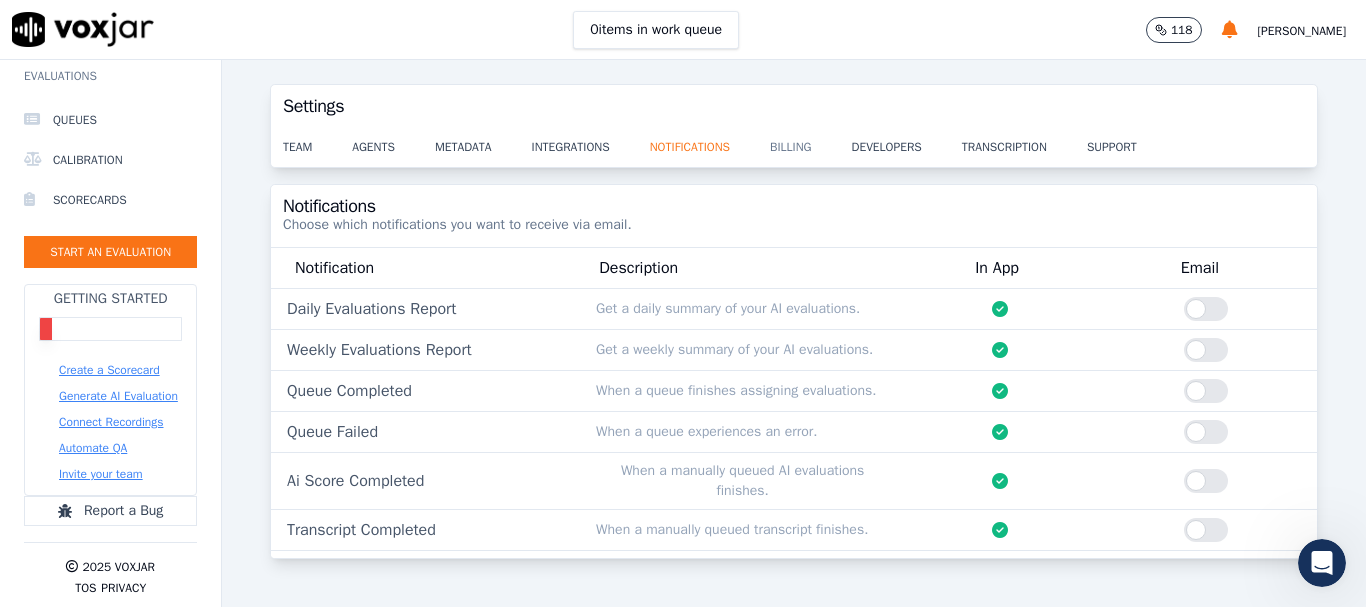 click on "billing" at bounding box center (810, 141) 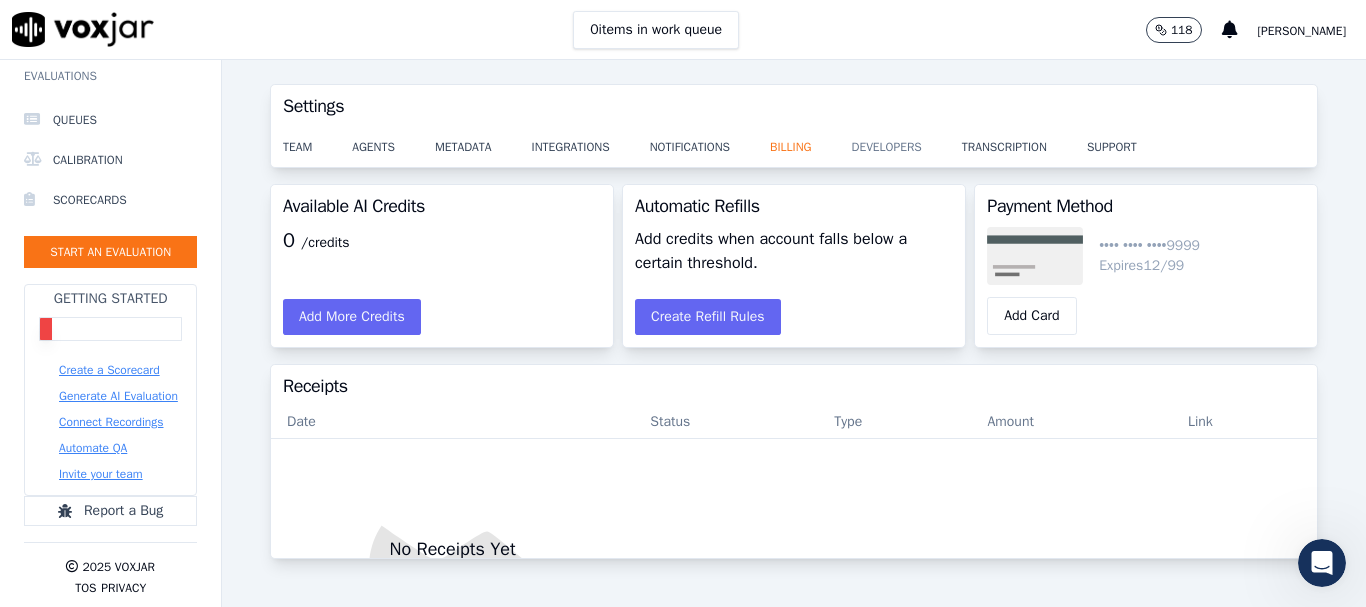 click on "developers" at bounding box center (907, 141) 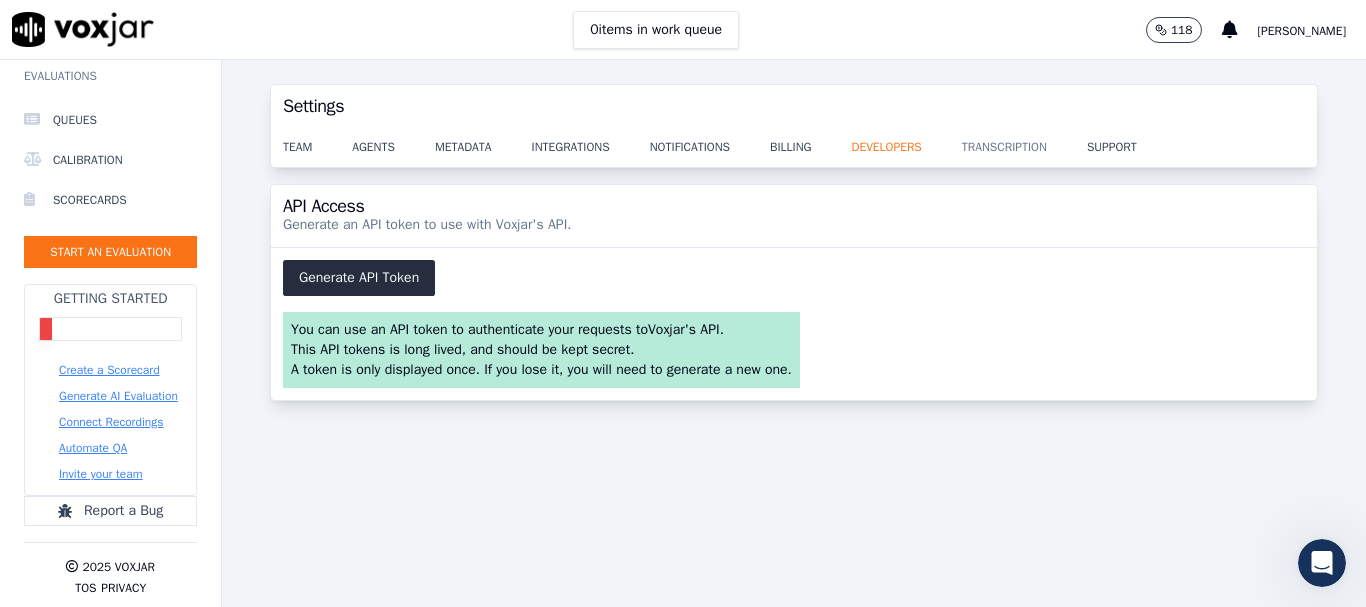 click on "transcription" at bounding box center (1024, 141) 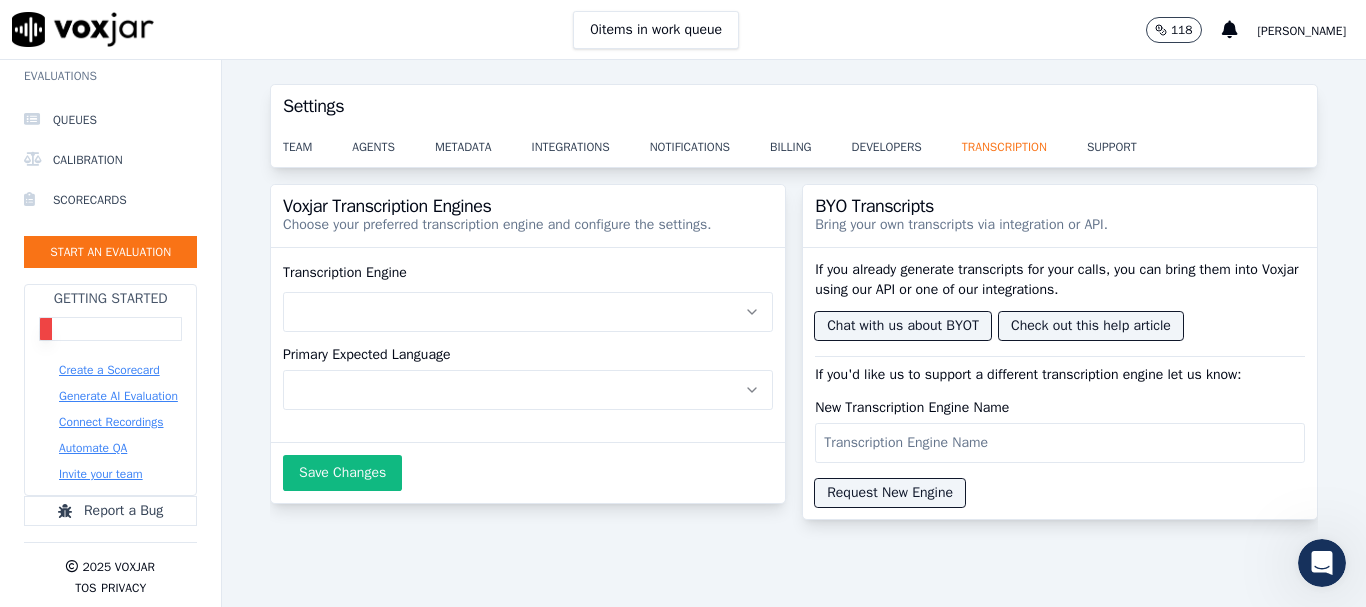 click on "Transcription Engine" 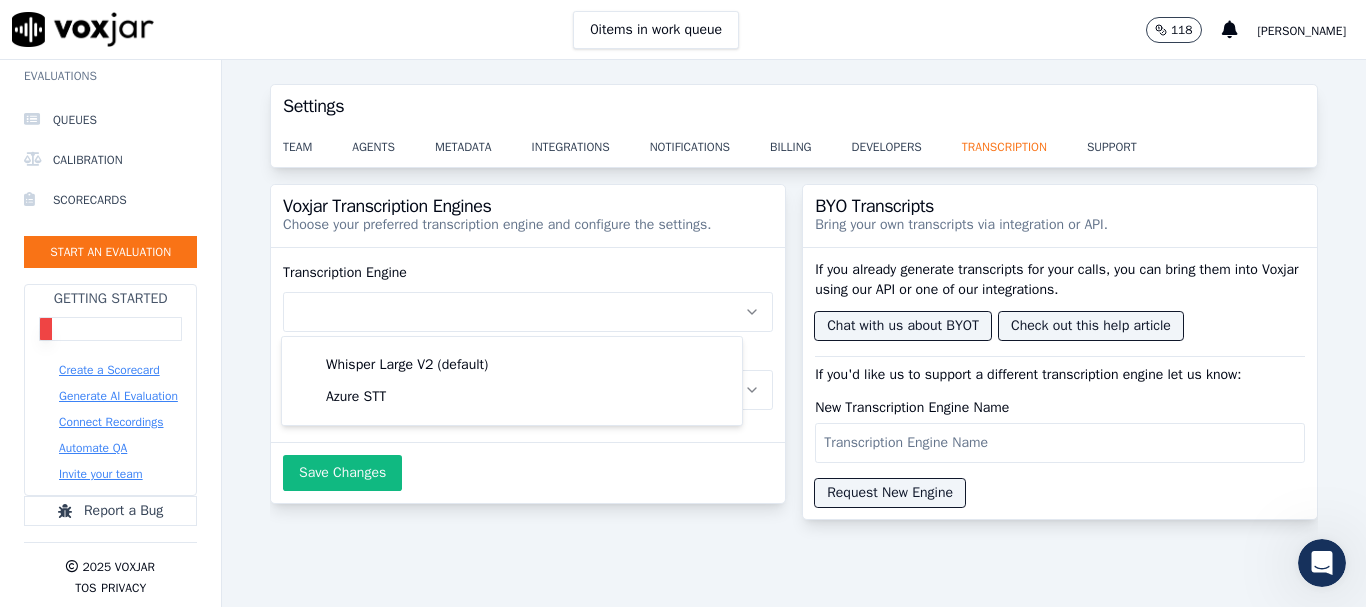 click on "Transcription Engine" 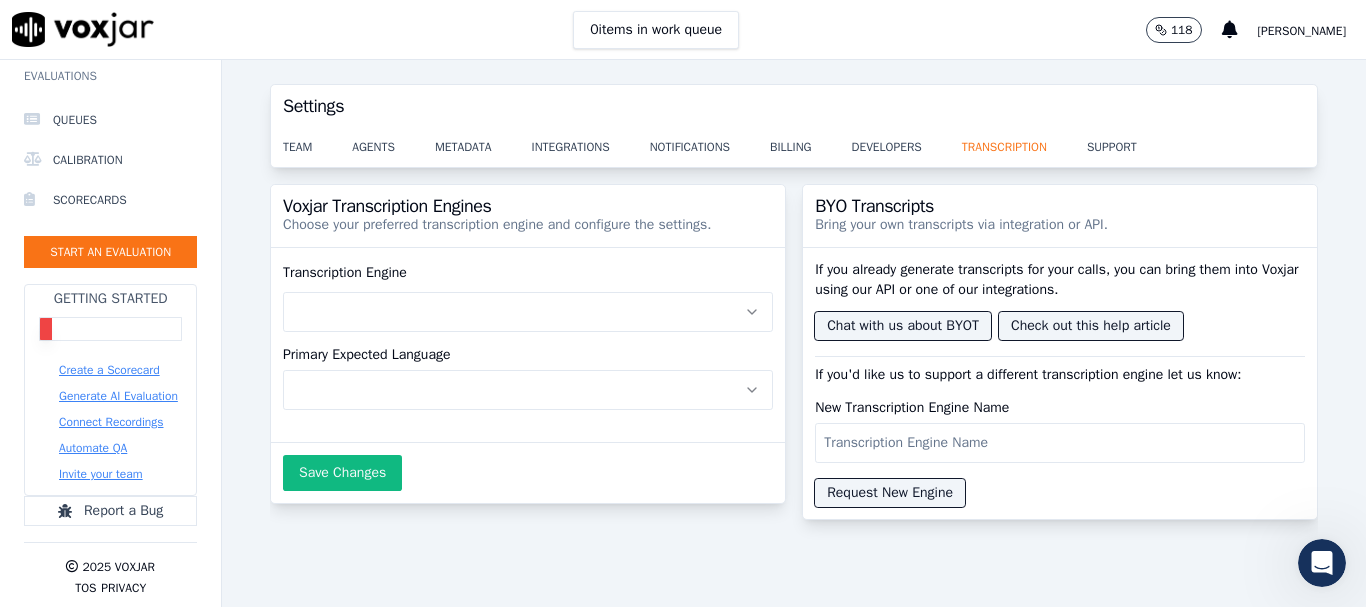 click on "Primary Expected Language" 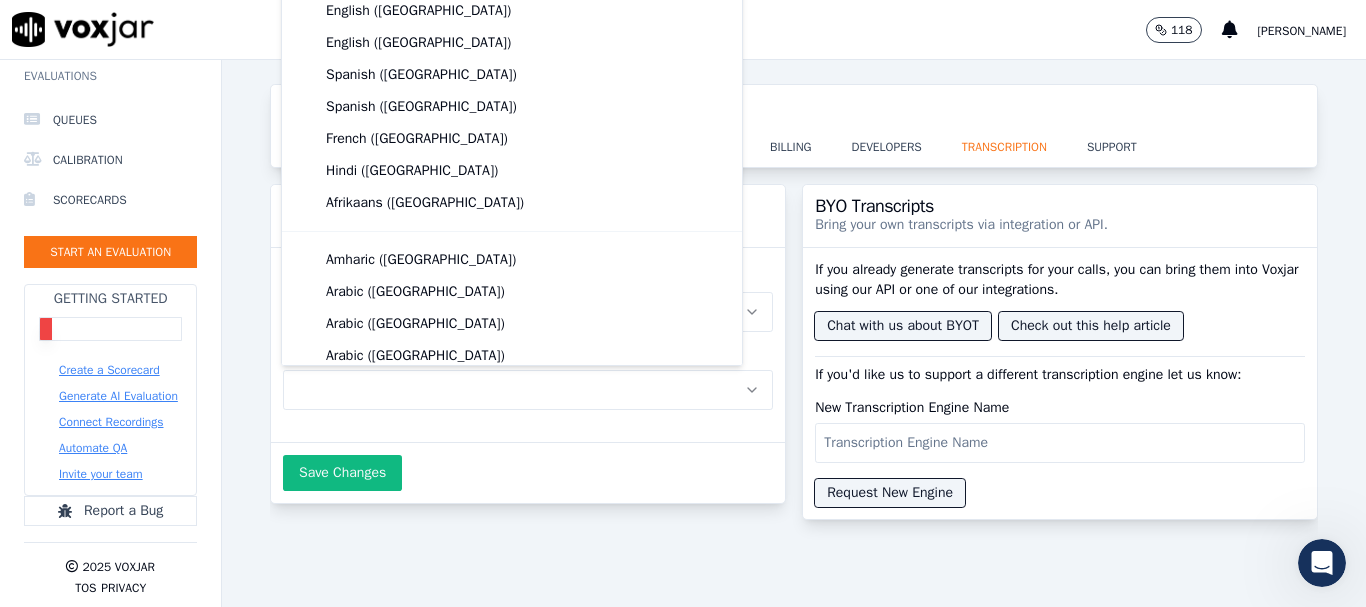 click on "Primary Expected Language" 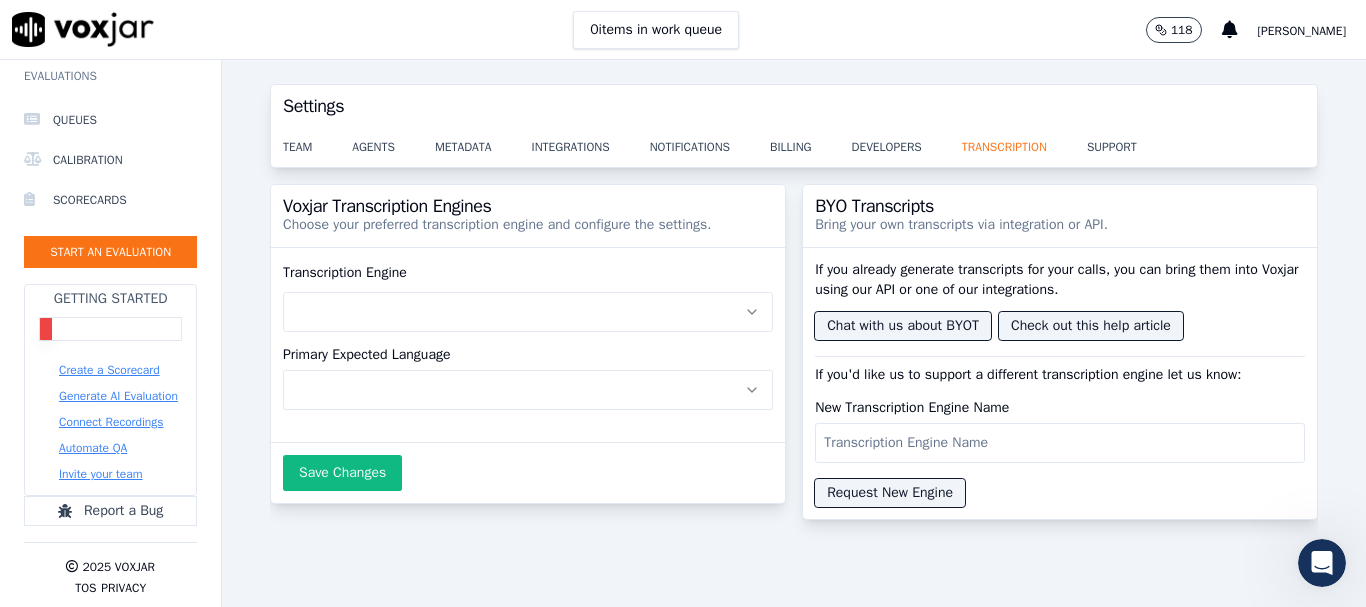 click on "Primary Expected Language" 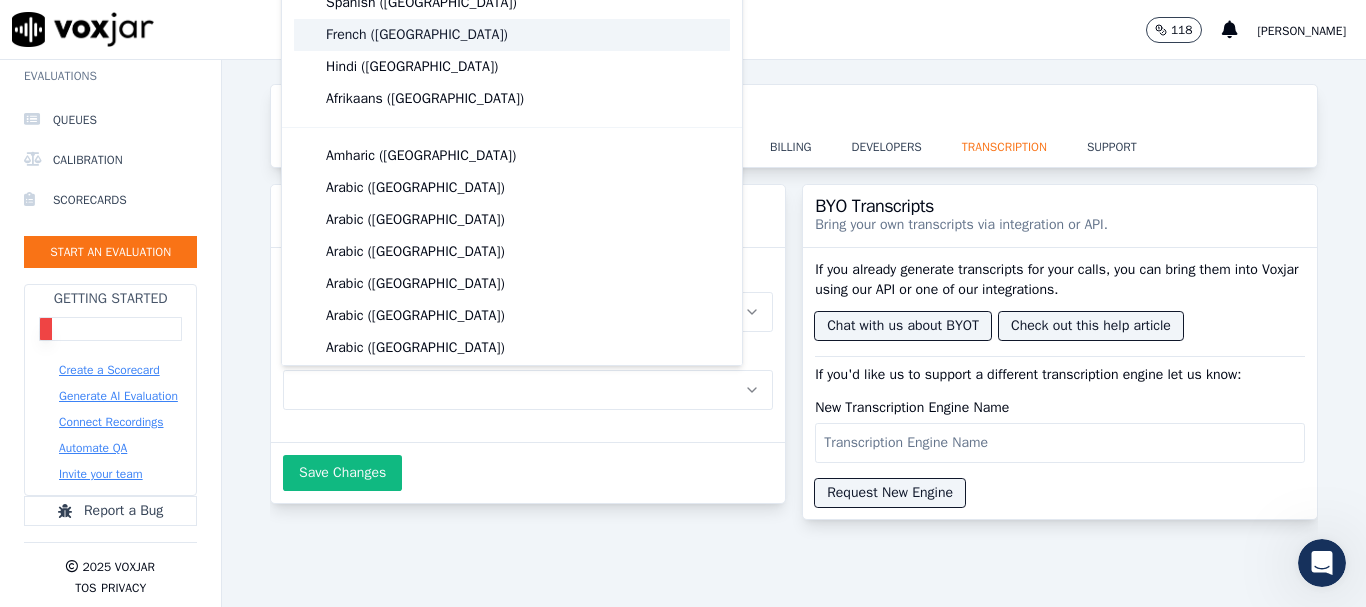 scroll, scrollTop: 200, scrollLeft: 0, axis: vertical 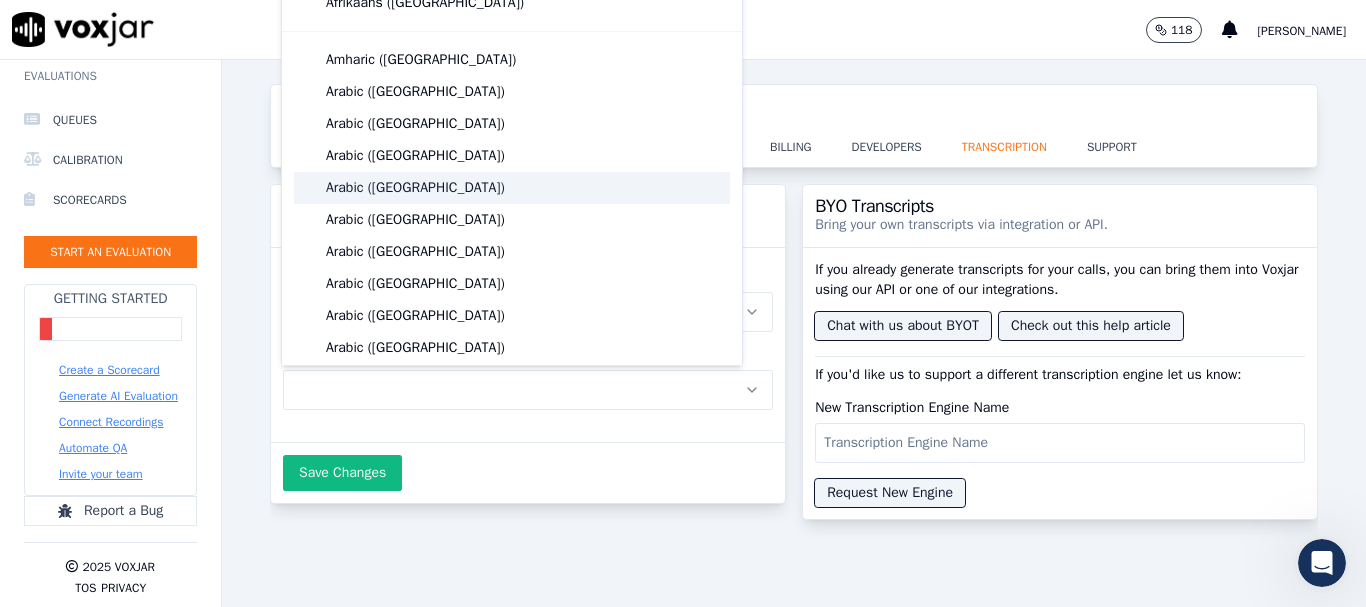 click on "Arabic (Egypt)" 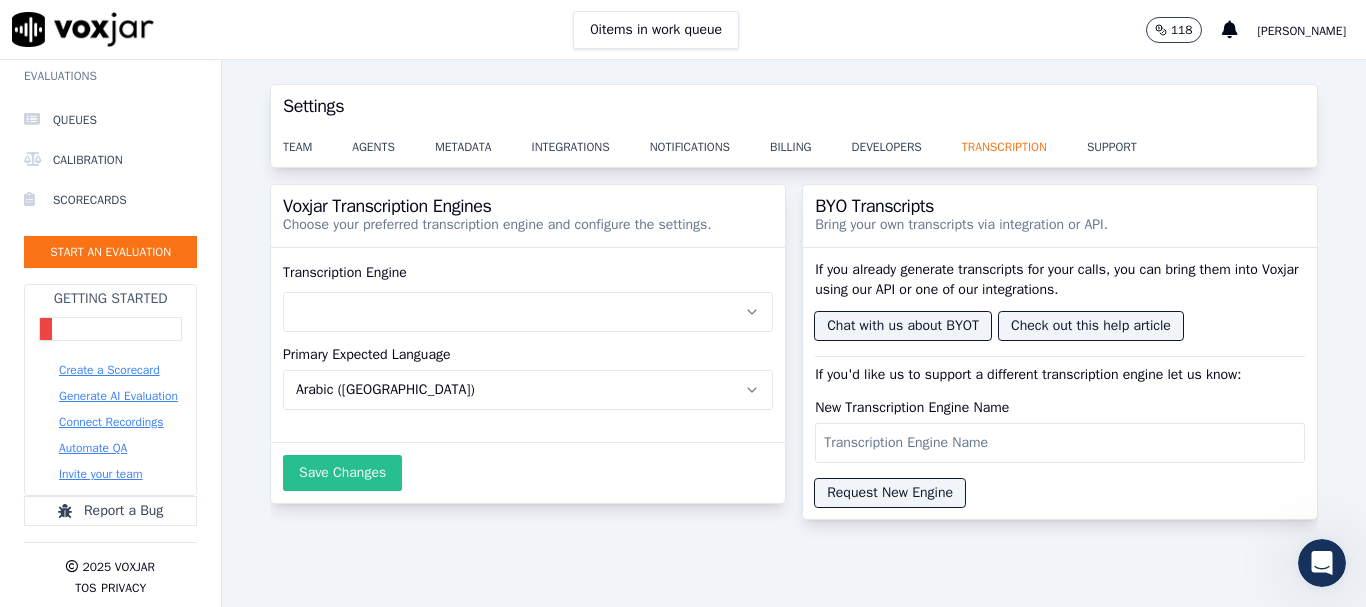 click on "Save Changes" at bounding box center [342, 473] 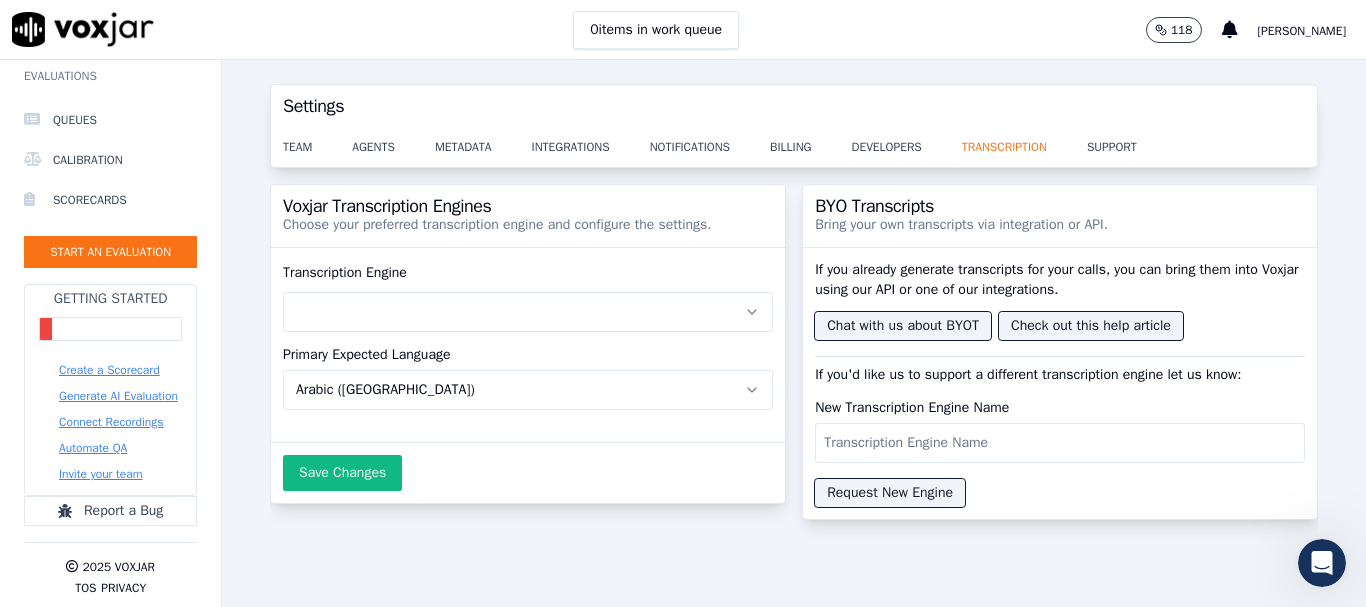 click on "Transcription Engine" 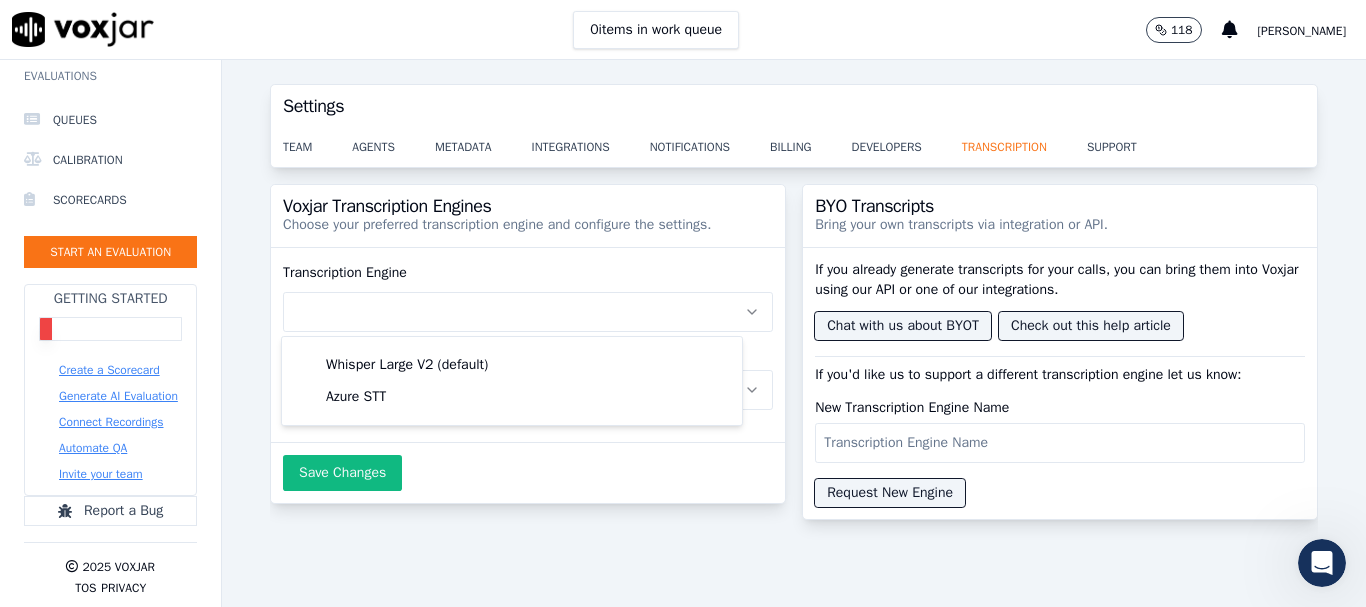 click on "Voxjar Transcription Engines   Choose your preferred transcription engine and configure the settings.   Transcription Engine         Primary Expected Language   Arabic (Egypt)           Save Changes       BYO Transcripts   Bring your own transcripts via integration or API.   If you already generate transcripts for your calls, you can bring them into Voxjar using our API or one of our integrations.
Chat with us about BYOT   Check out this help article   If you'd like us to support a different transcription engine let us know:   New Transcription Engine Name     Request New Engine" at bounding box center [794, 383] 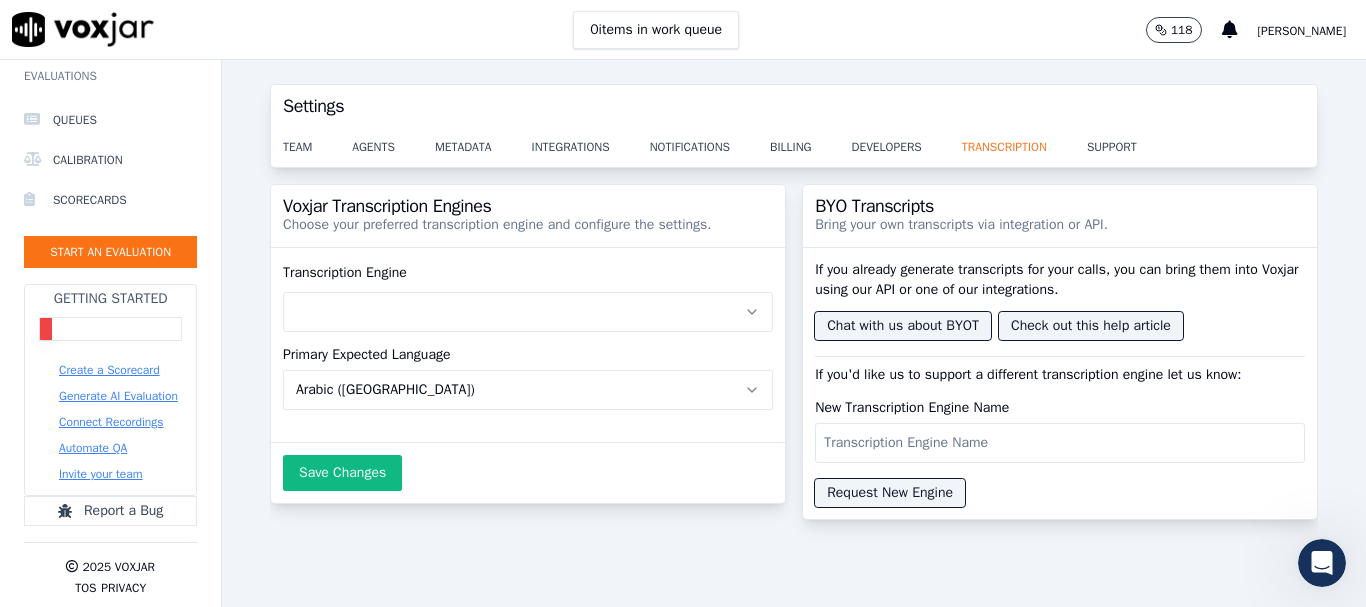 click on "Arabic (Egypt)" 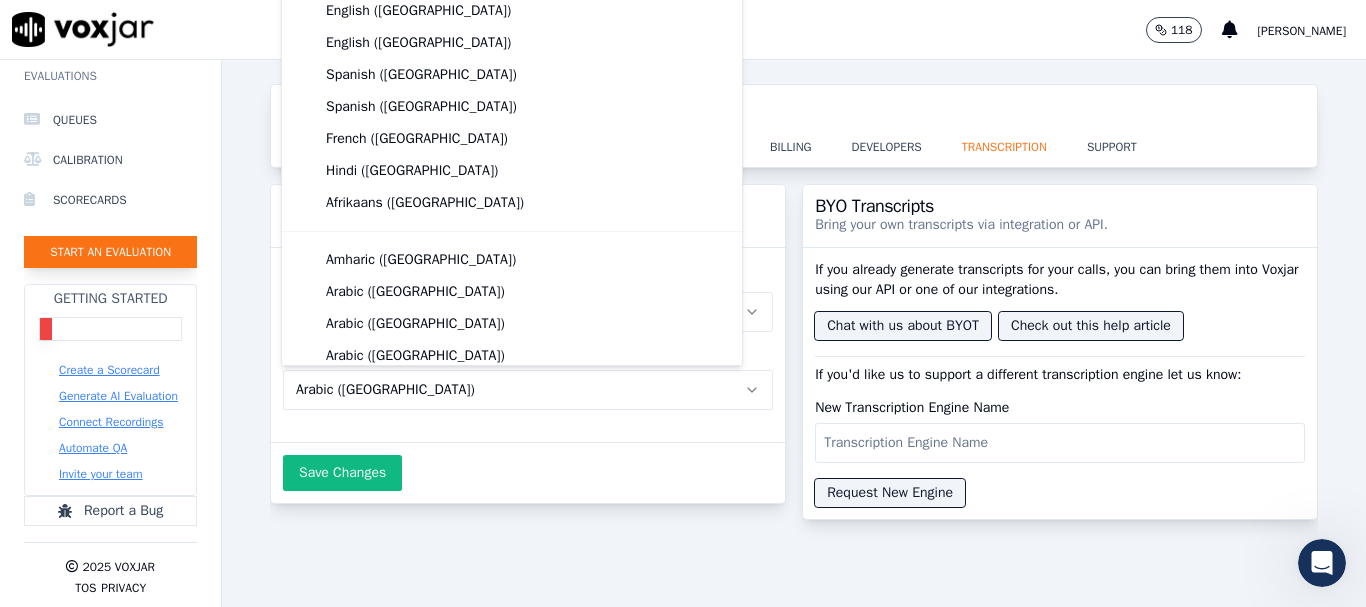 click on "Start an Evaluation" 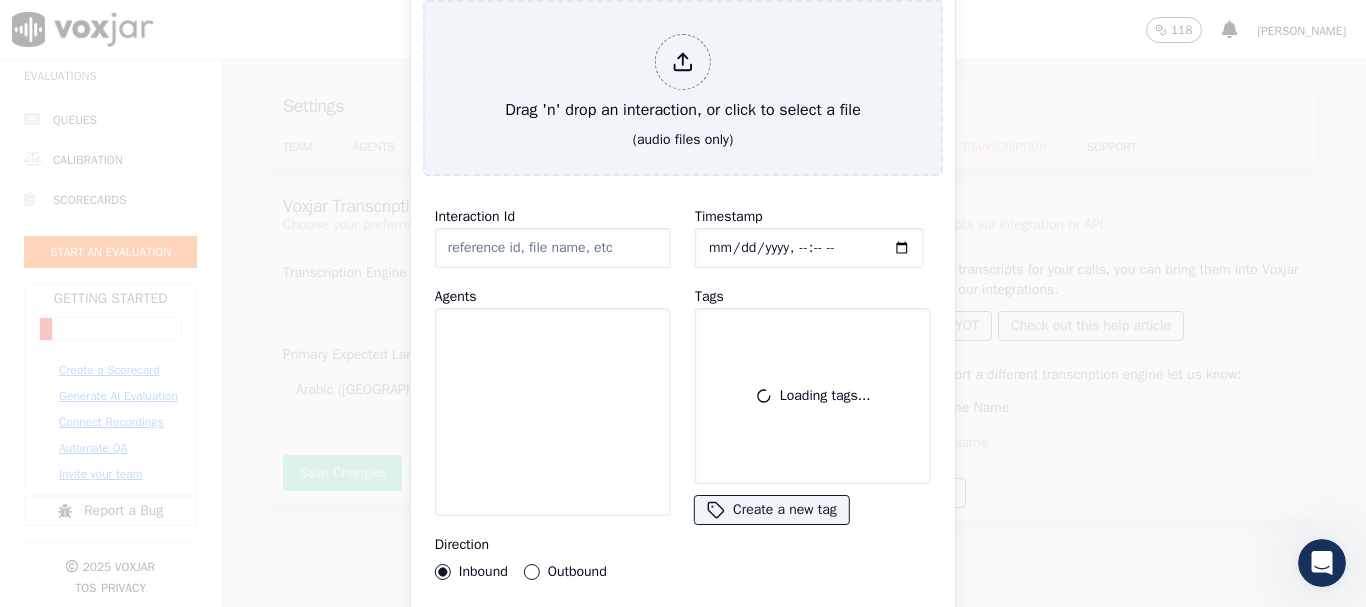 click at bounding box center (683, 303) 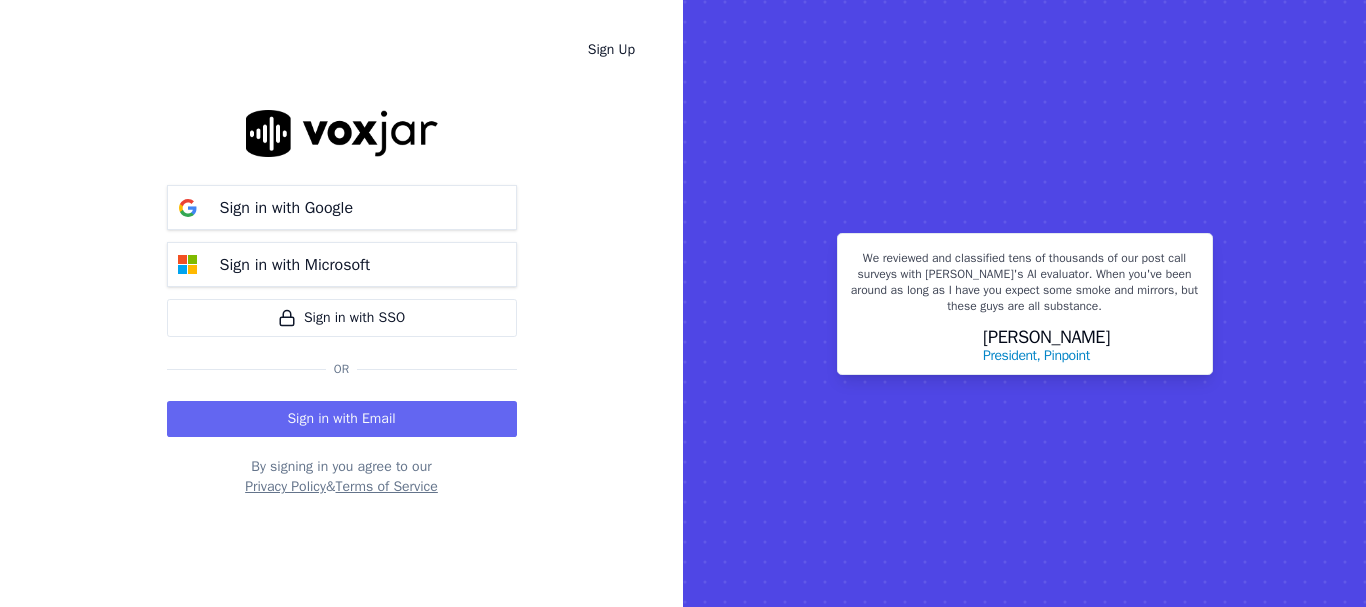 scroll, scrollTop: 0, scrollLeft: 0, axis: both 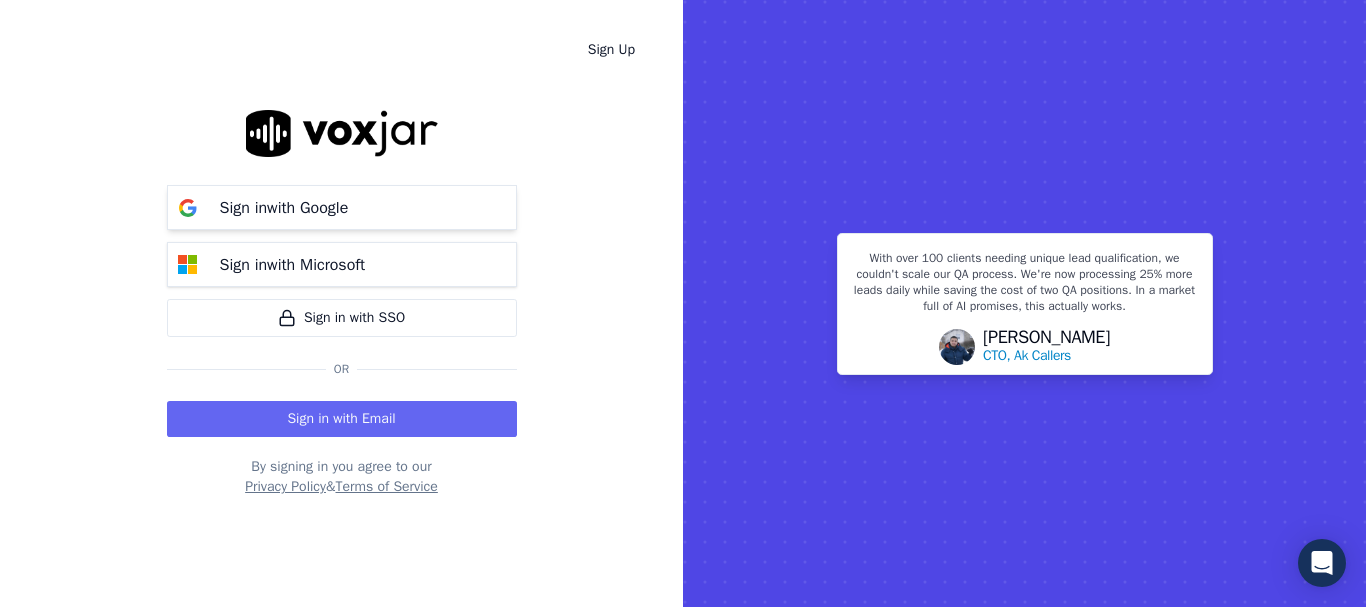click on "Sign in  with Google" at bounding box center (342, 207) 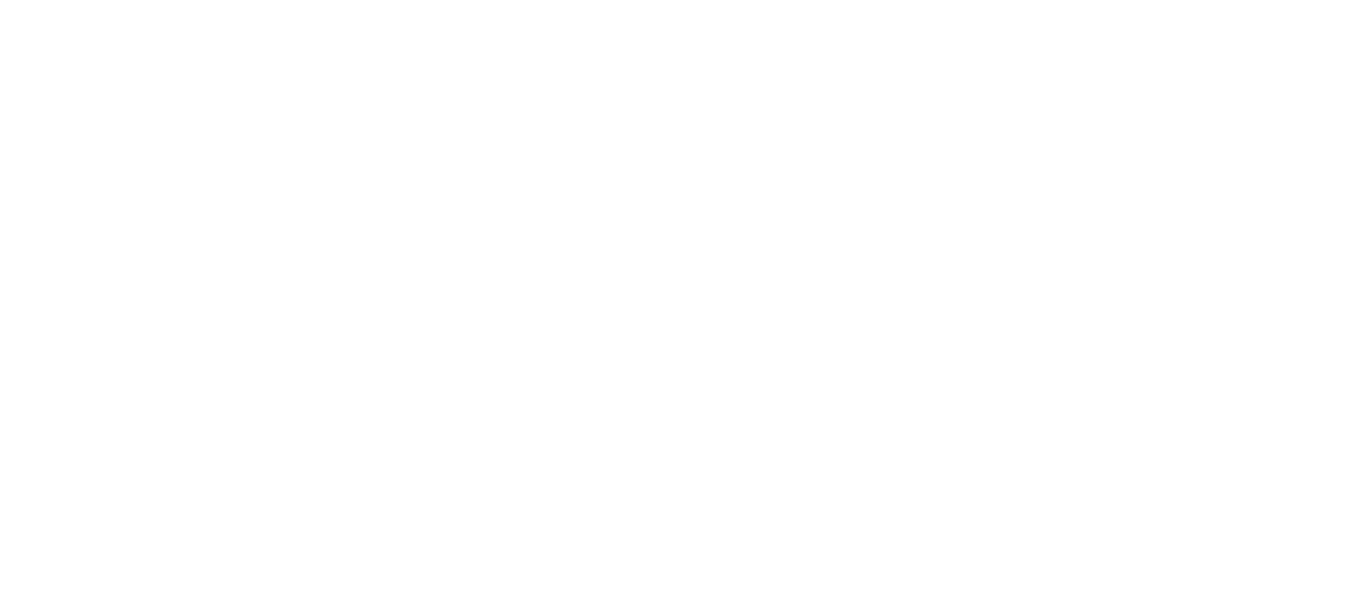 scroll, scrollTop: 0, scrollLeft: 0, axis: both 